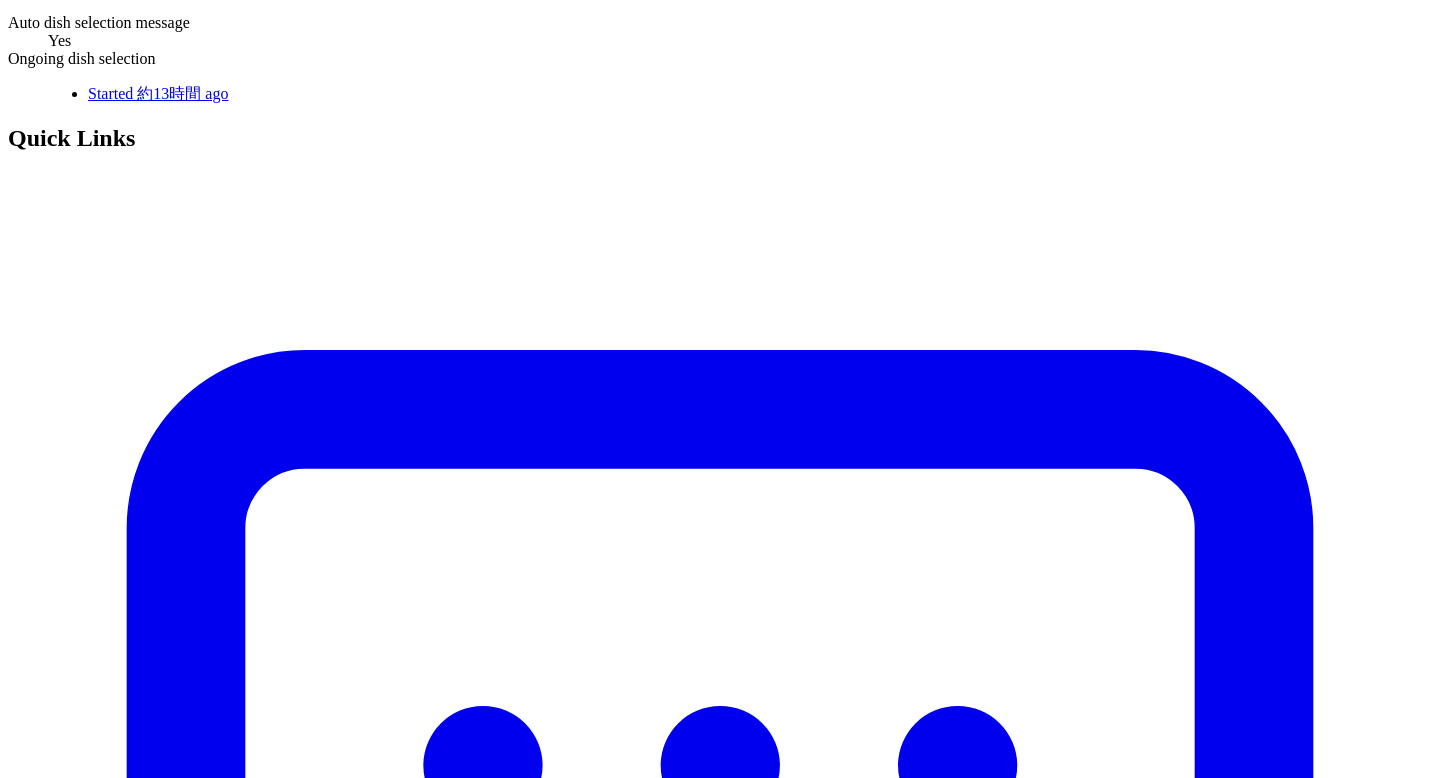 scroll, scrollTop: 496, scrollLeft: 0, axis: vertical 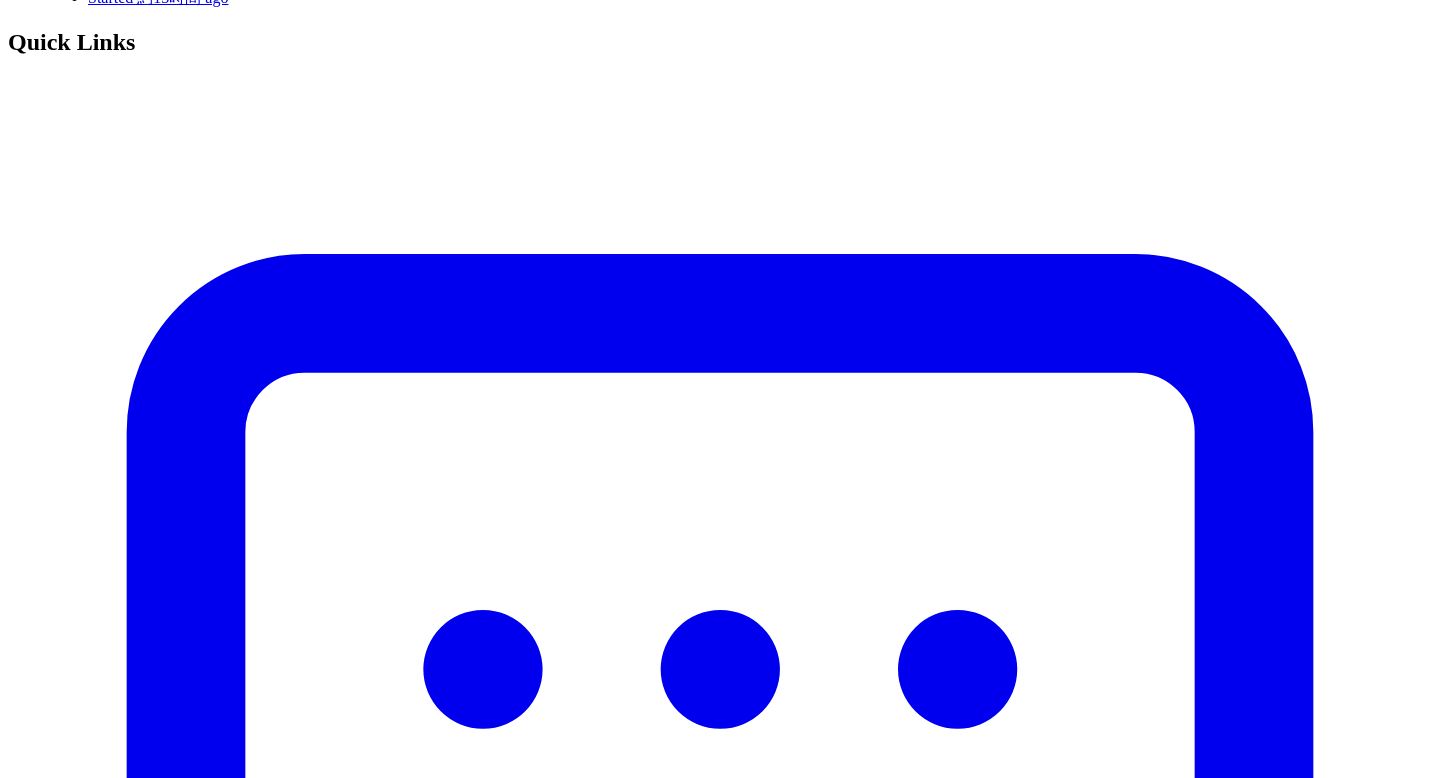 click on "退会依頼" at bounding box center (42, 9057) 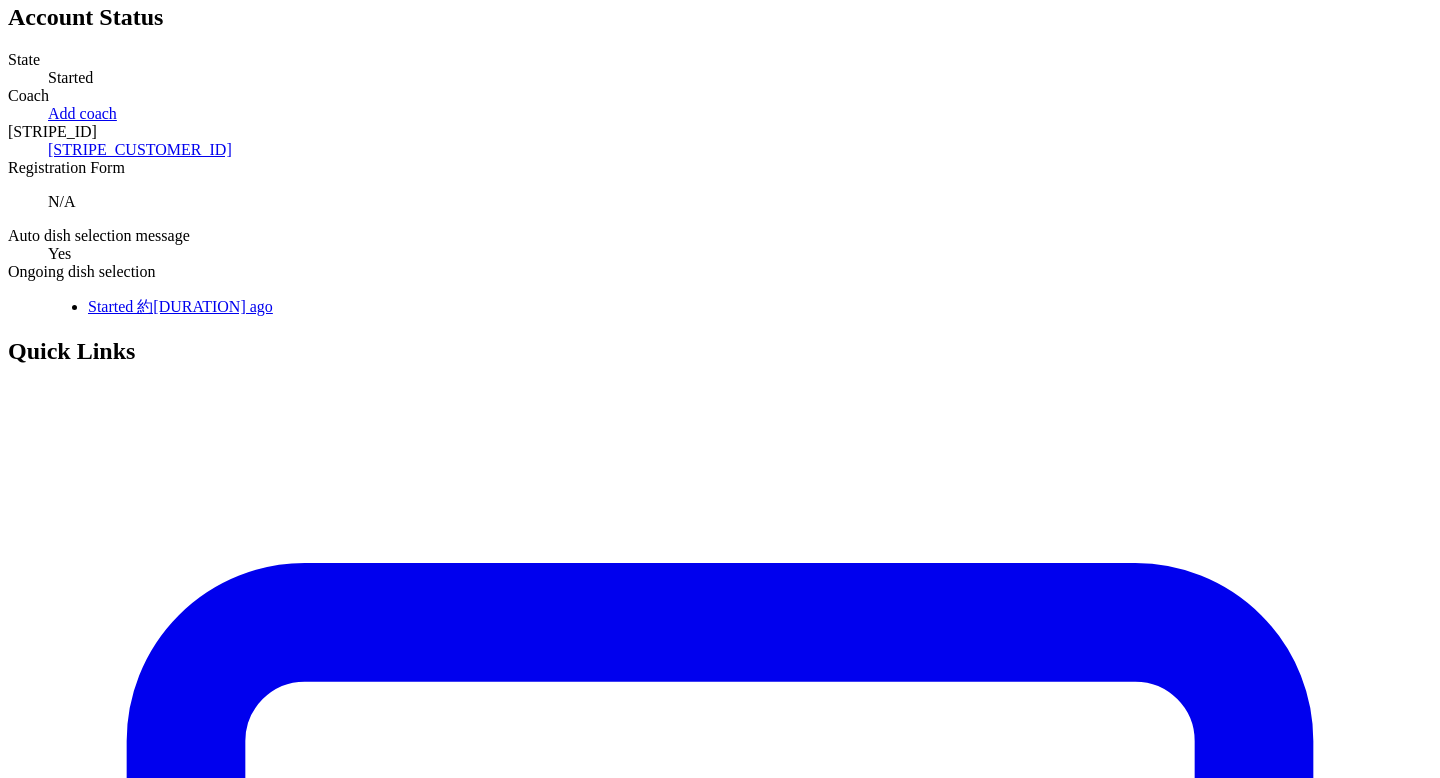 scroll, scrollTop: 0, scrollLeft: 0, axis: both 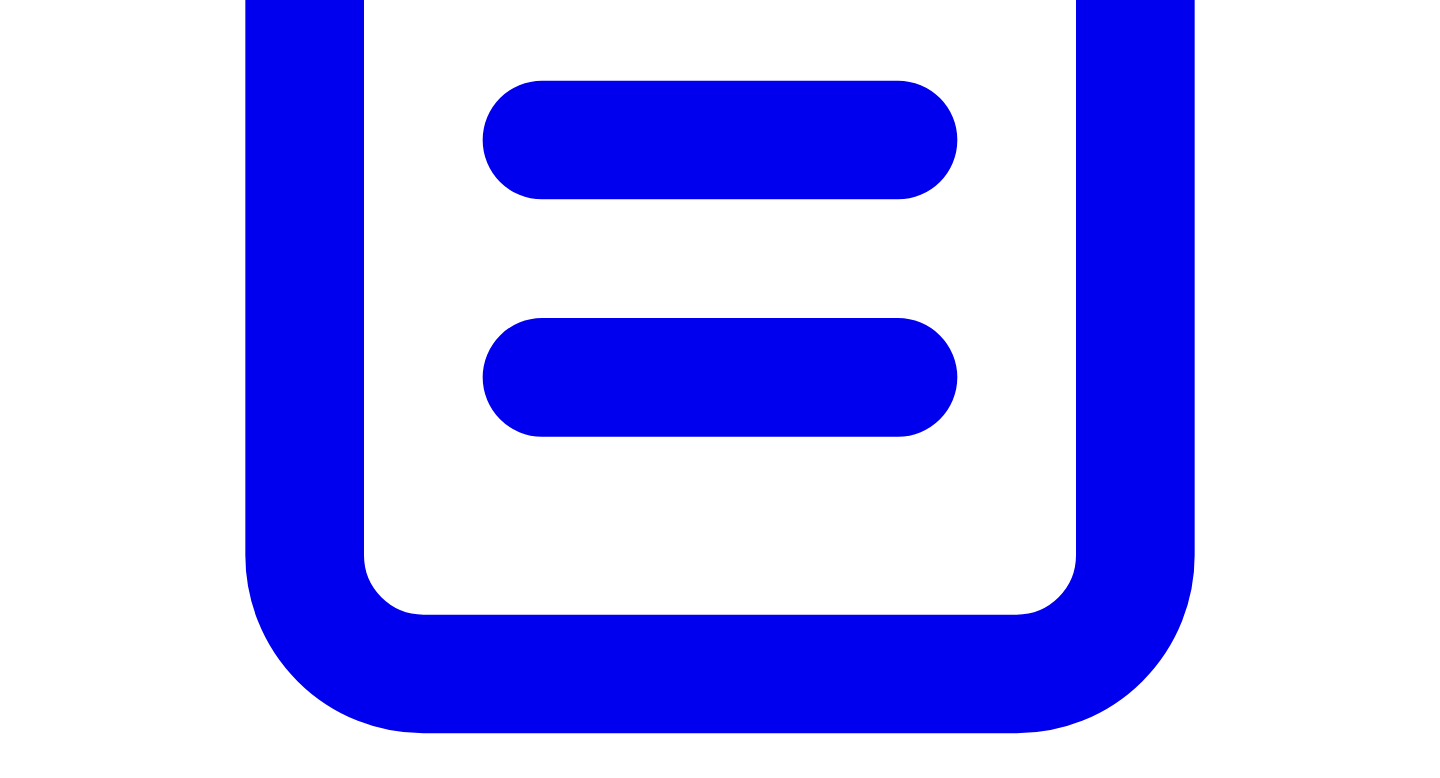 click at bounding box center (125, 7286) 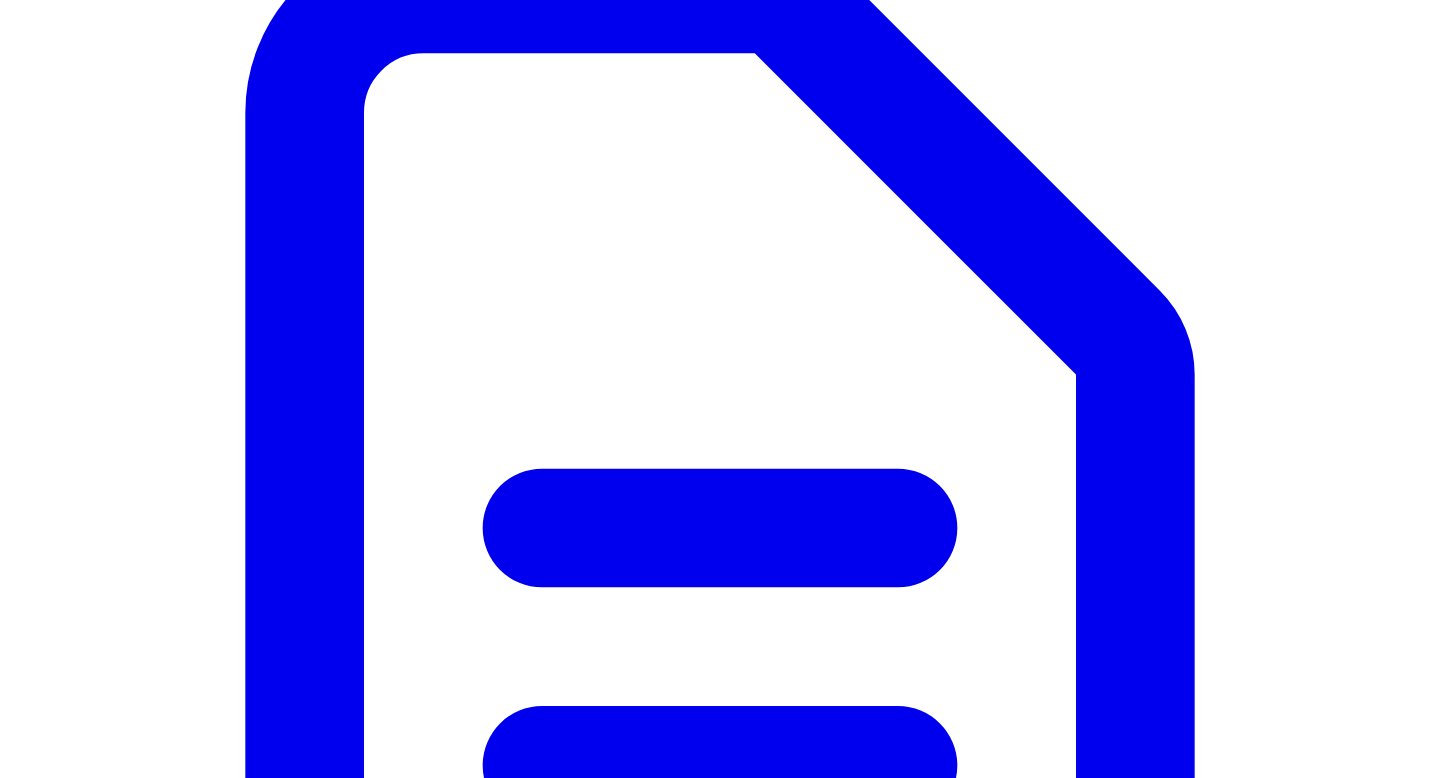 scroll, scrollTop: 2689, scrollLeft: 0, axis: vertical 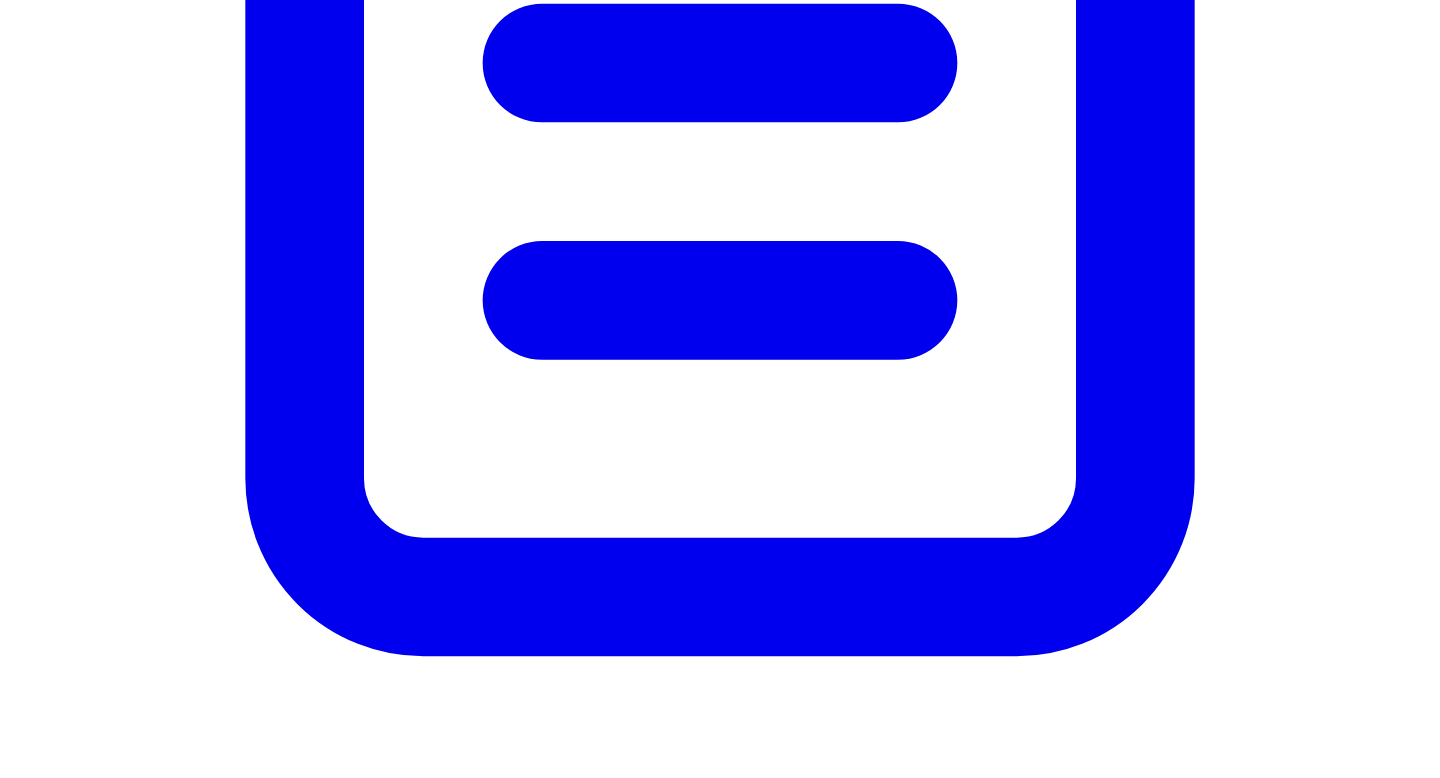 click on "Enable assistant" at bounding box center [99, 7269] 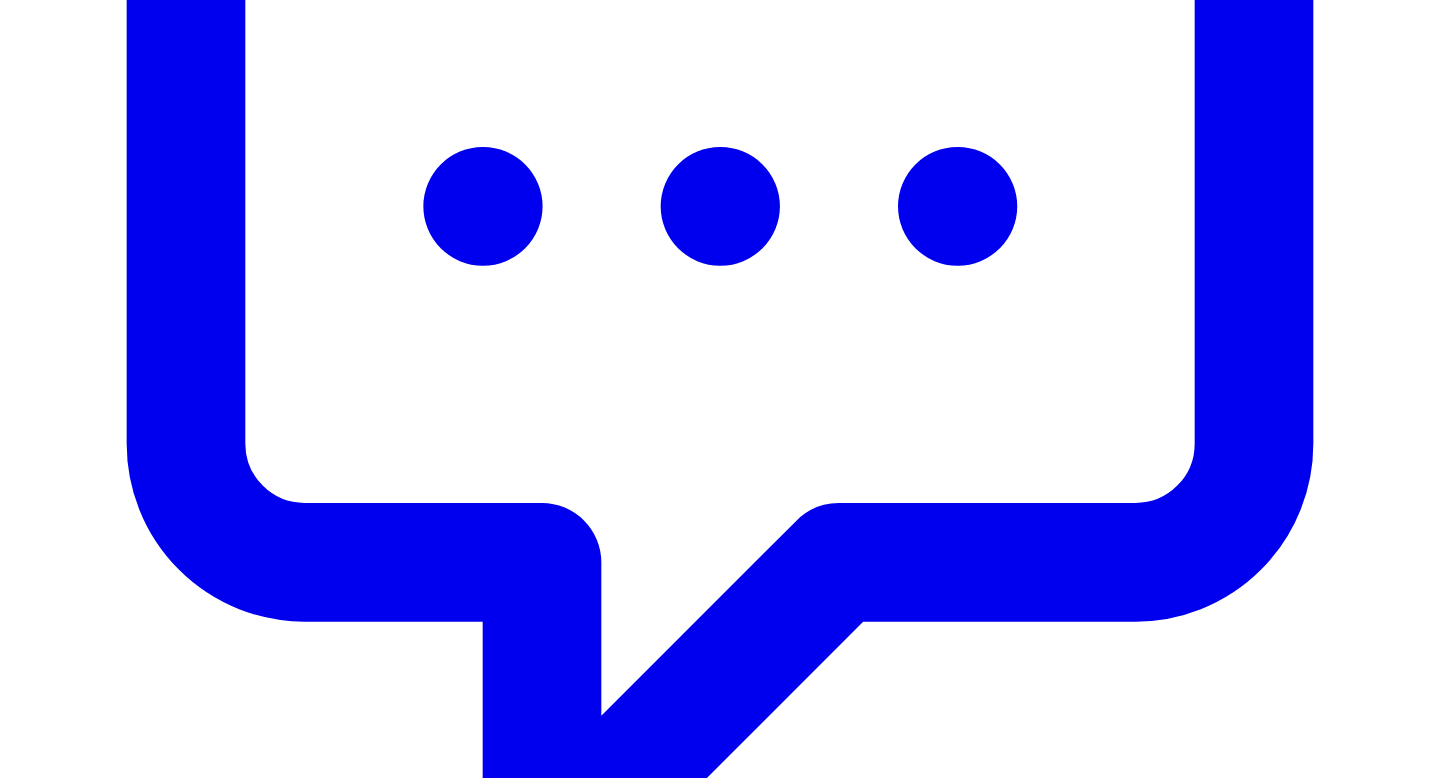 scroll, scrollTop: 0, scrollLeft: 0, axis: both 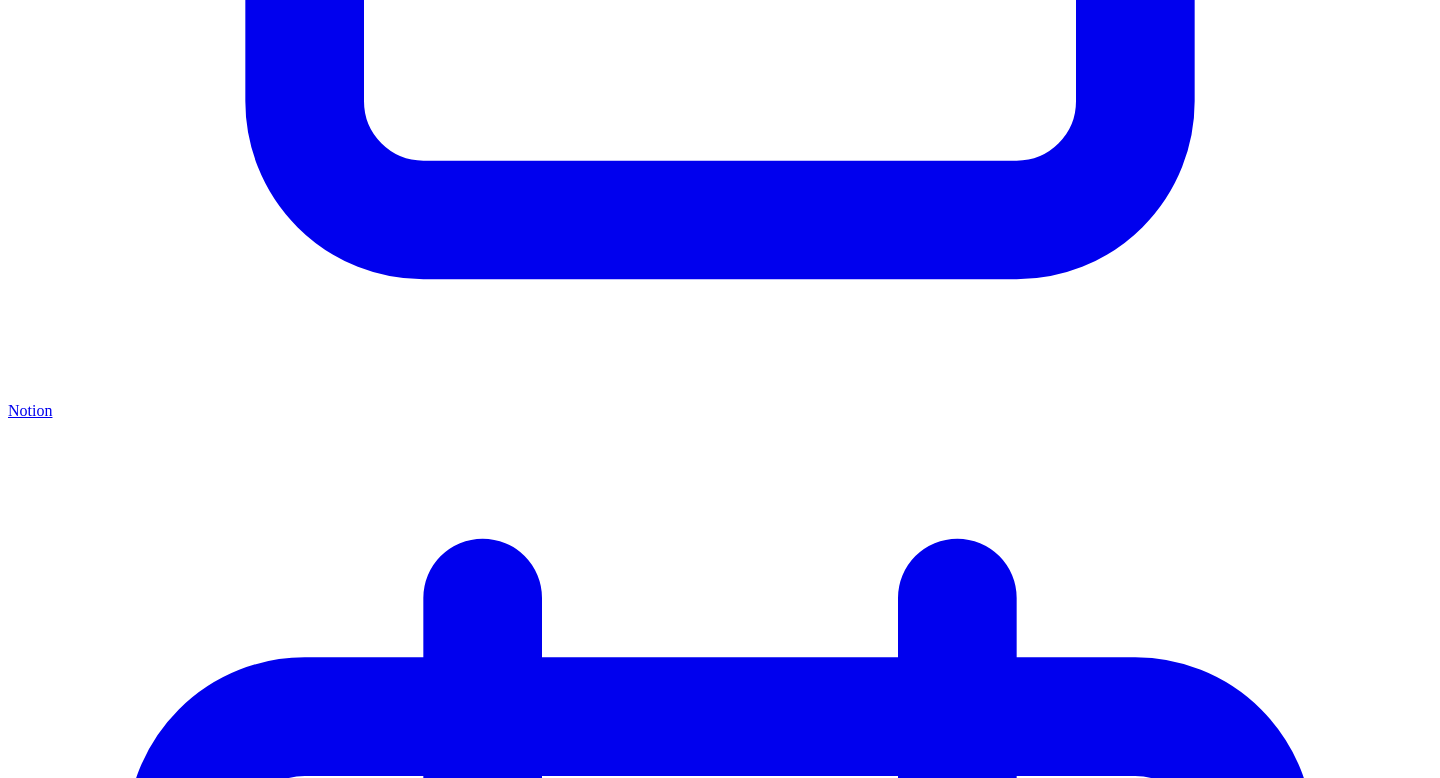 click on "Disable assistant" at bounding box center [101, 8062] 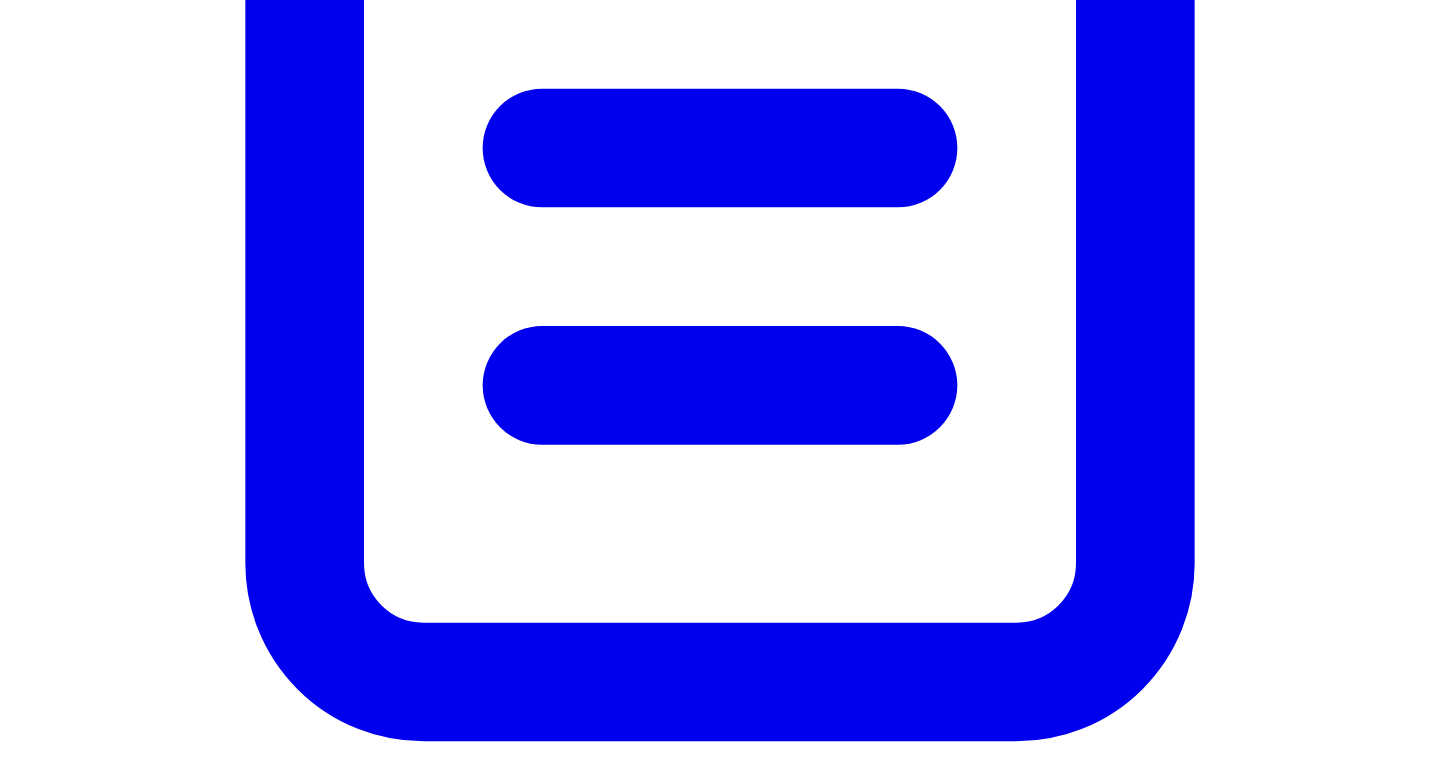 scroll, scrollTop: 2812, scrollLeft: 0, axis: vertical 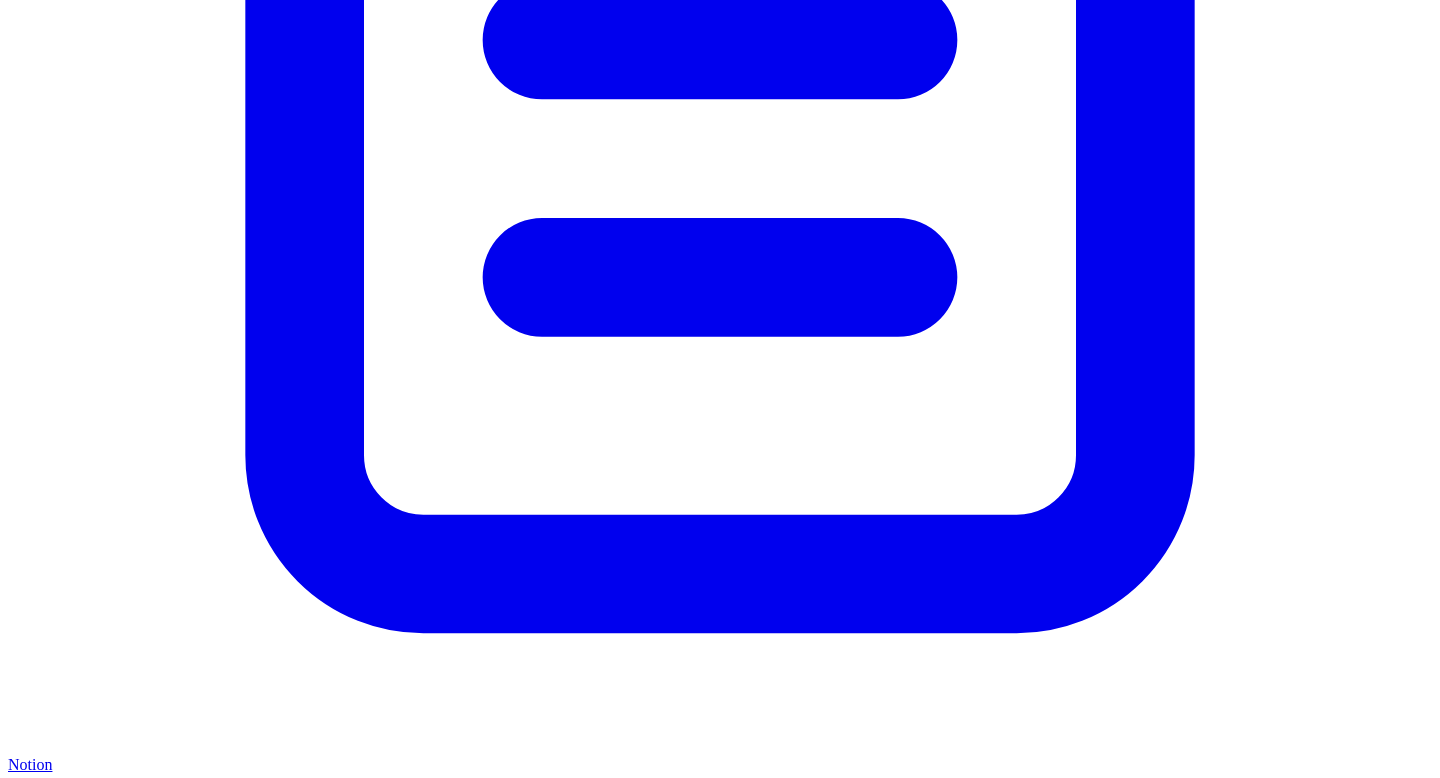 click on "Disable assistant" at bounding box center (101, 8695) 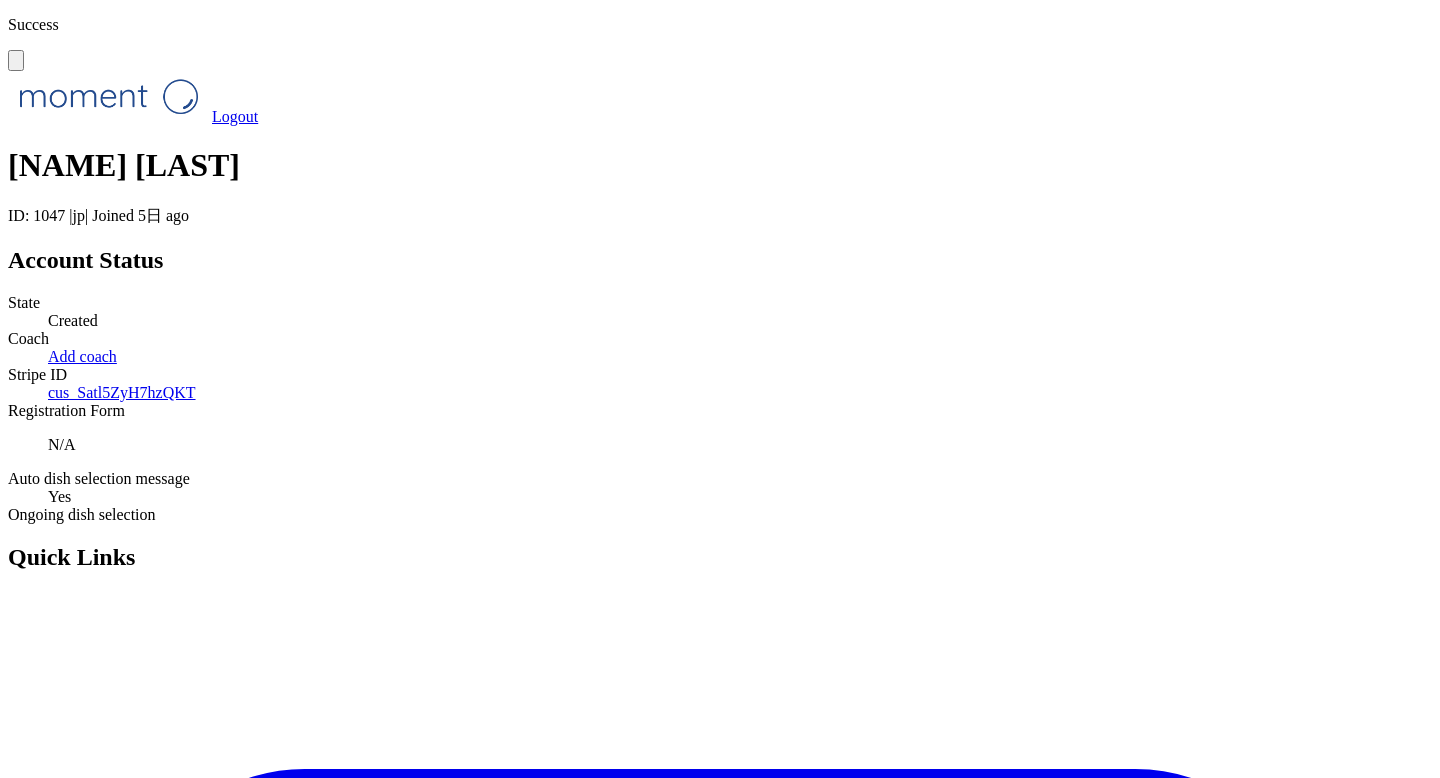scroll, scrollTop: 0, scrollLeft: 0, axis: both 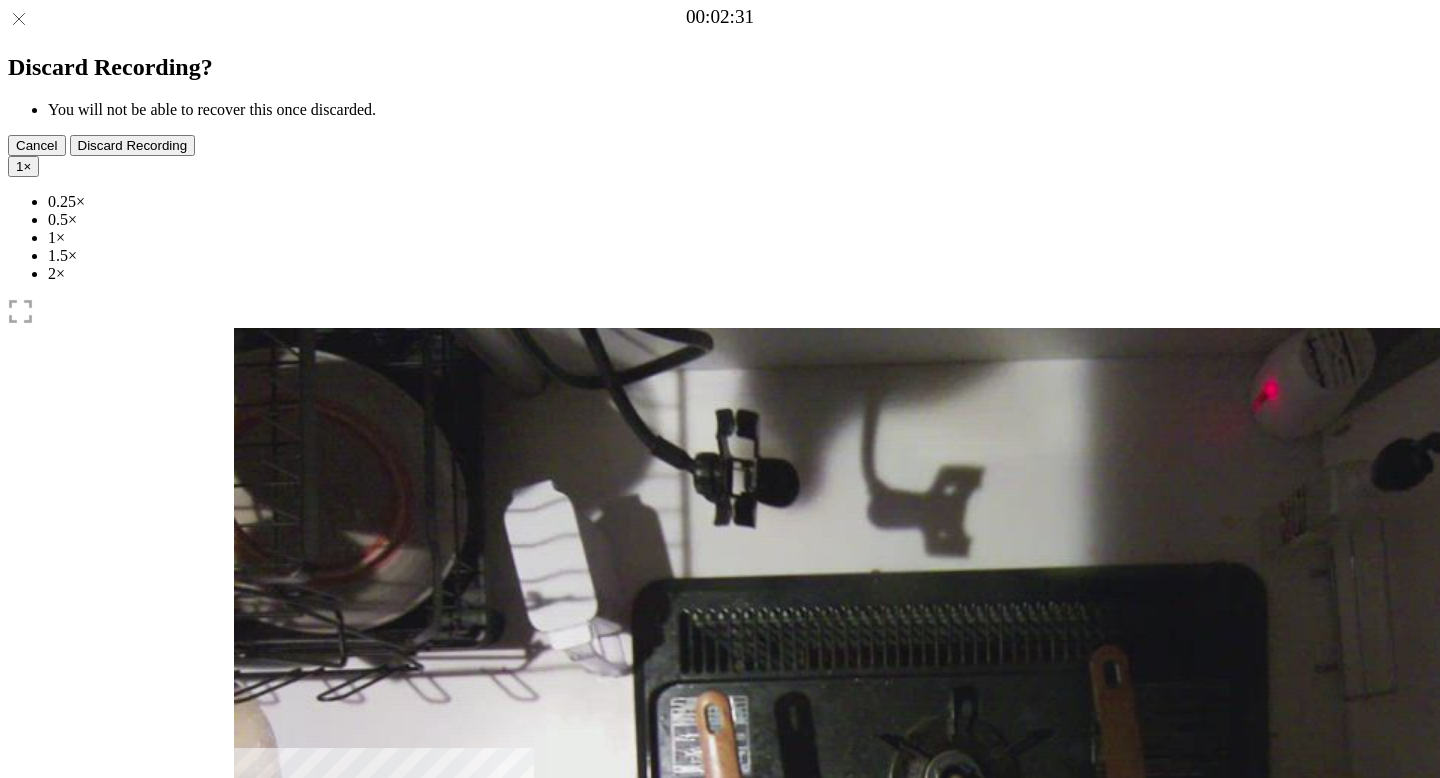 click on "Time elapsed:  00:04
Time remaining:  00:21" at bounding box center (720, 920) 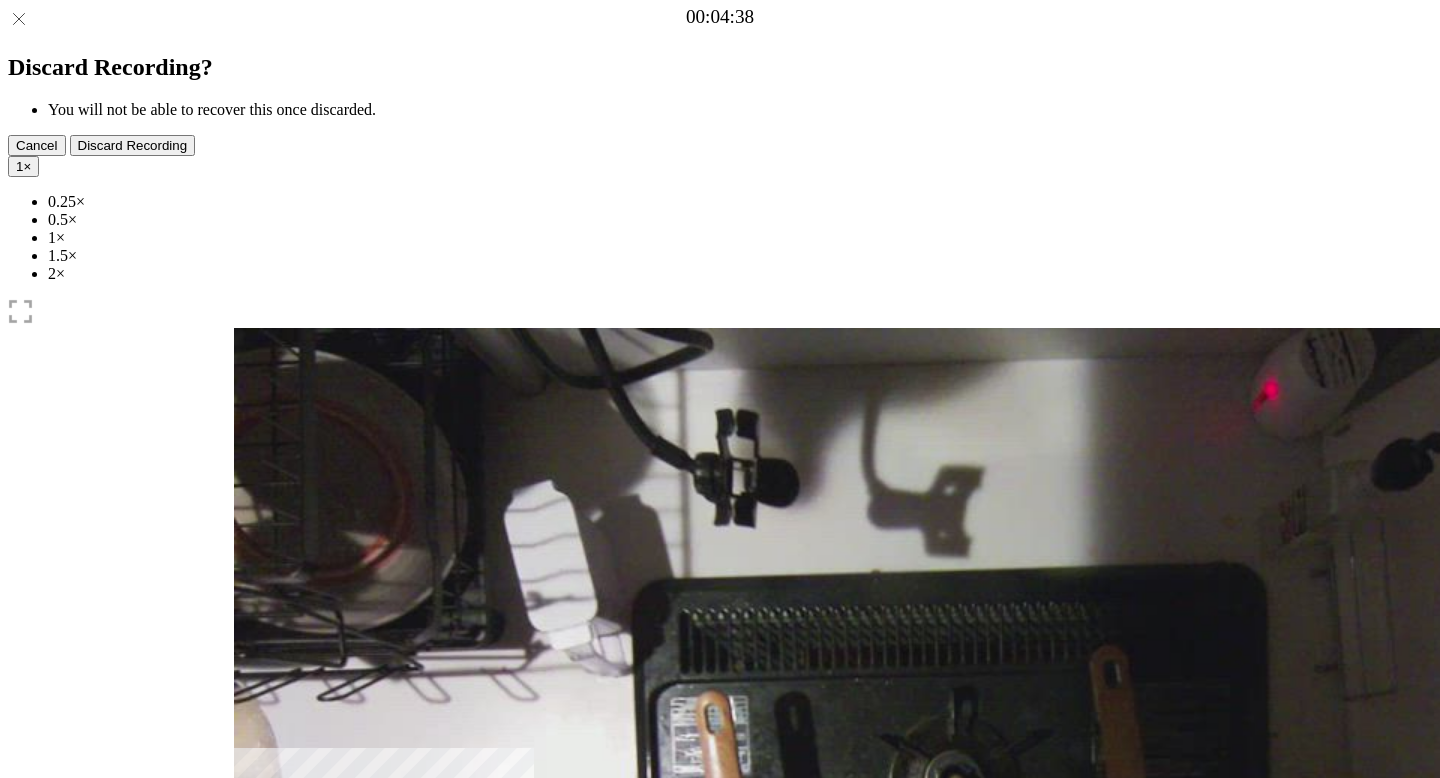 click on "Time elapsed:  00:09
Time remaining:  00:17" at bounding box center [720, 920] 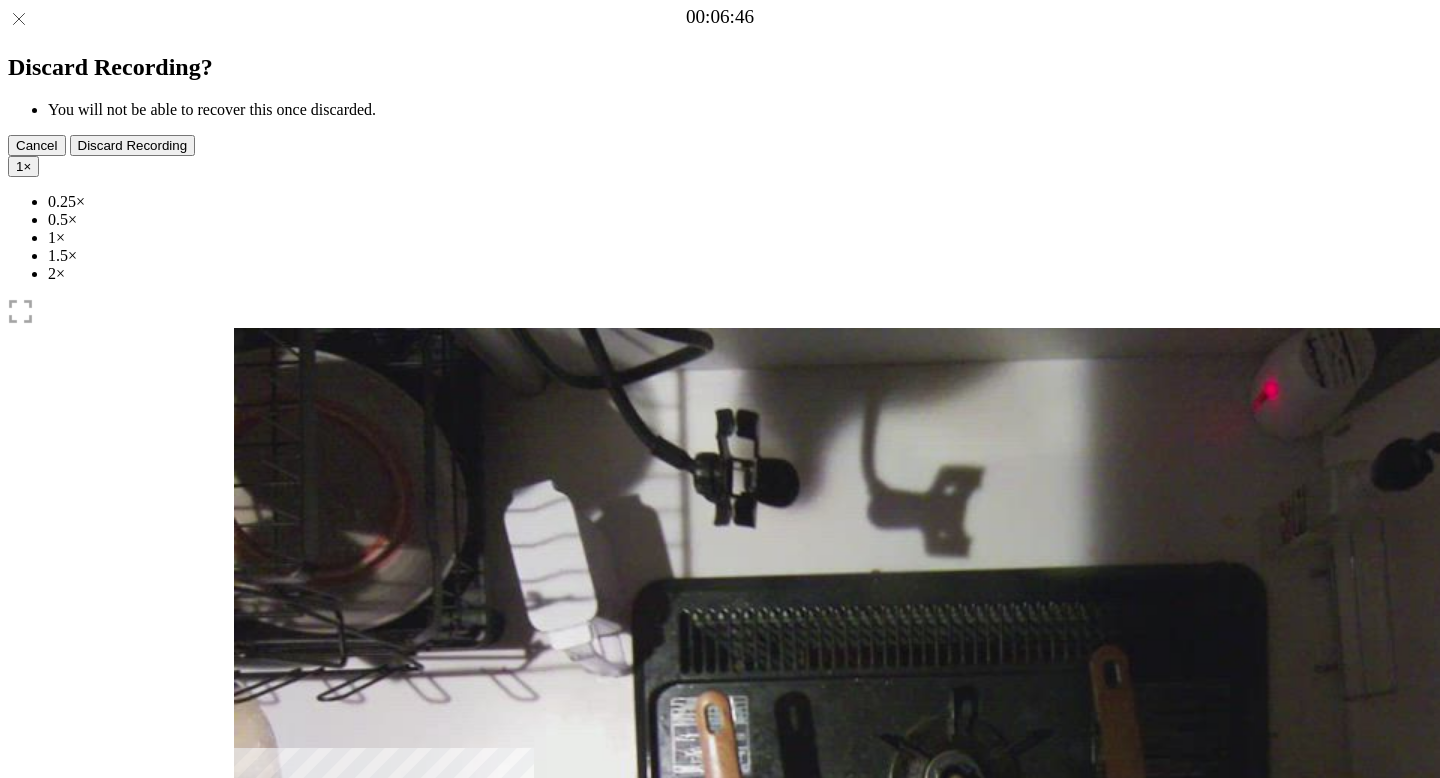 click at bounding box center [346, 1041] 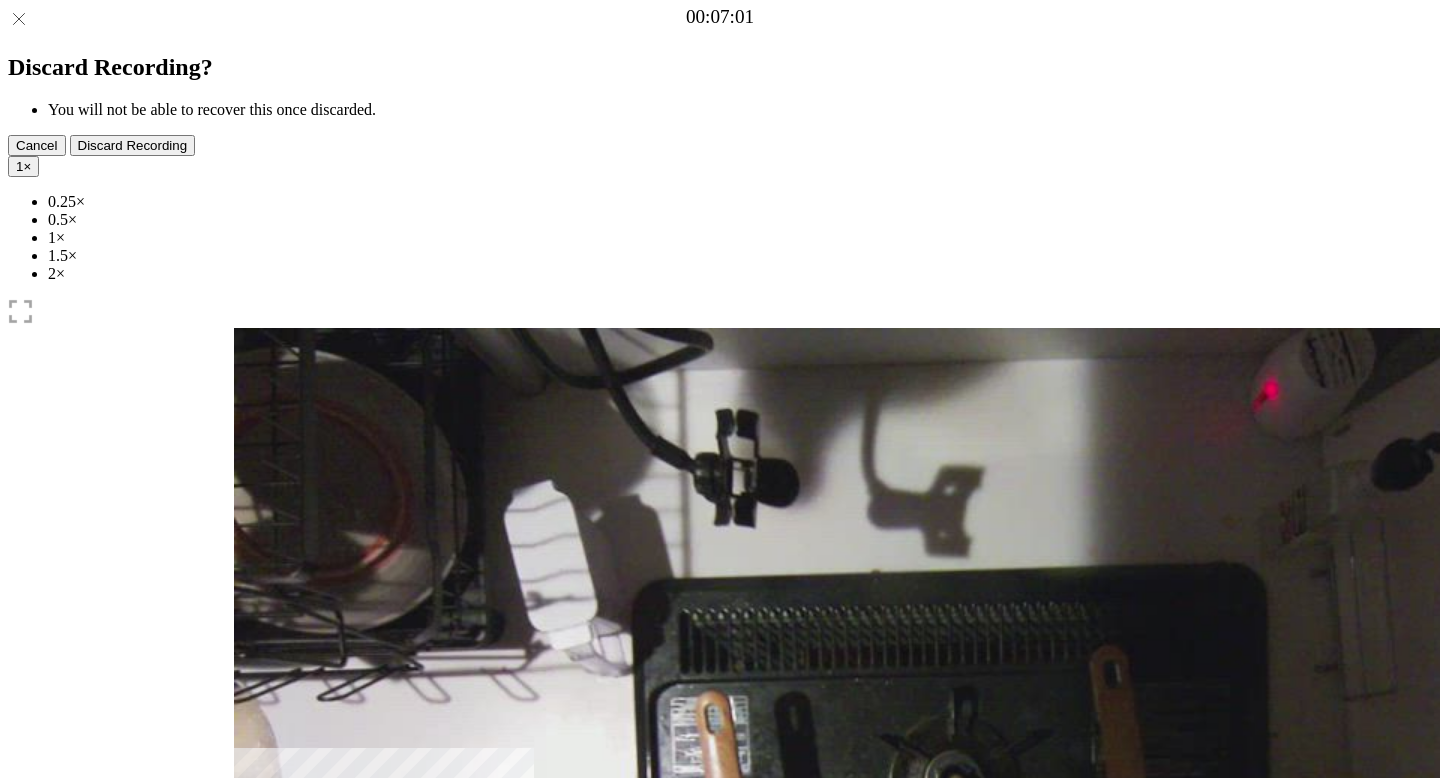click at bounding box center (249, 954) 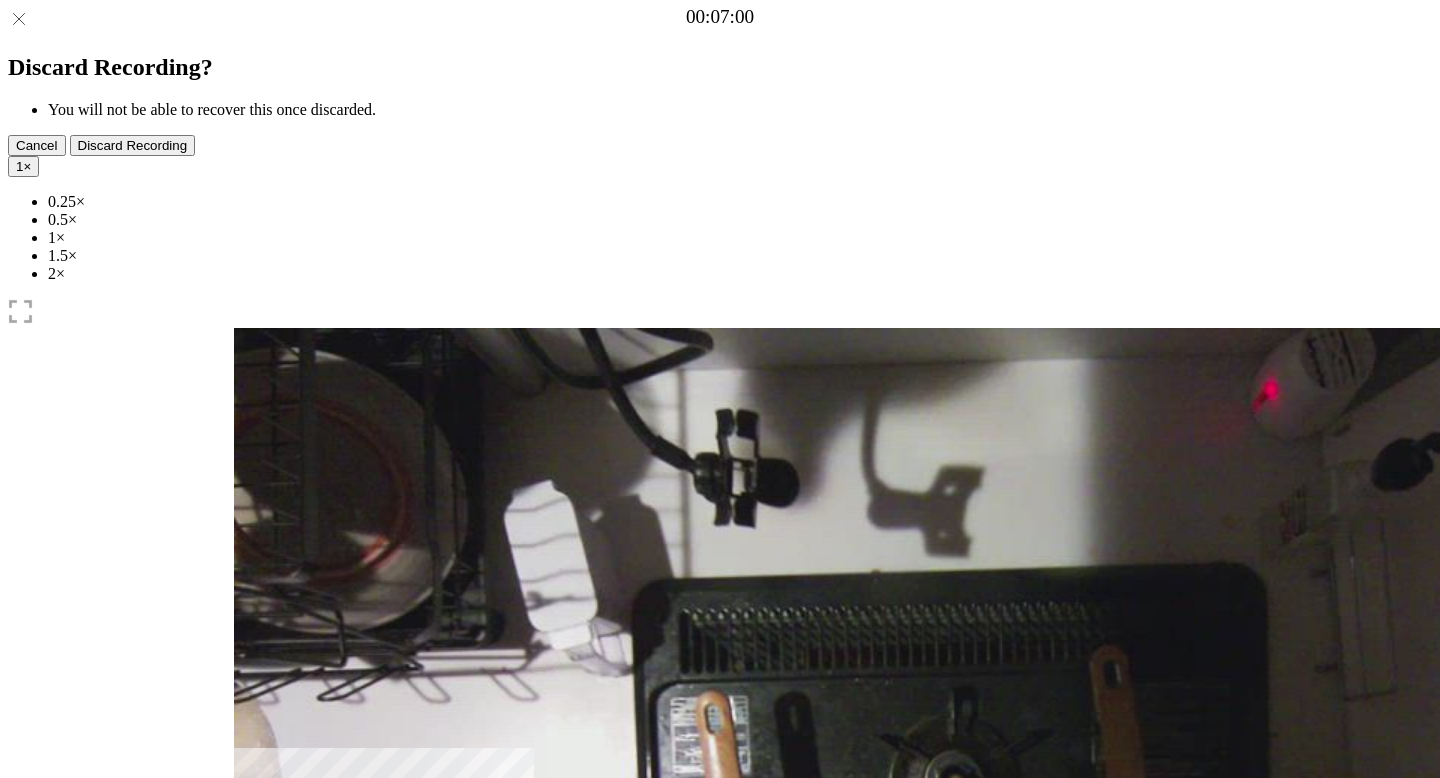 click at bounding box center (249, 954) 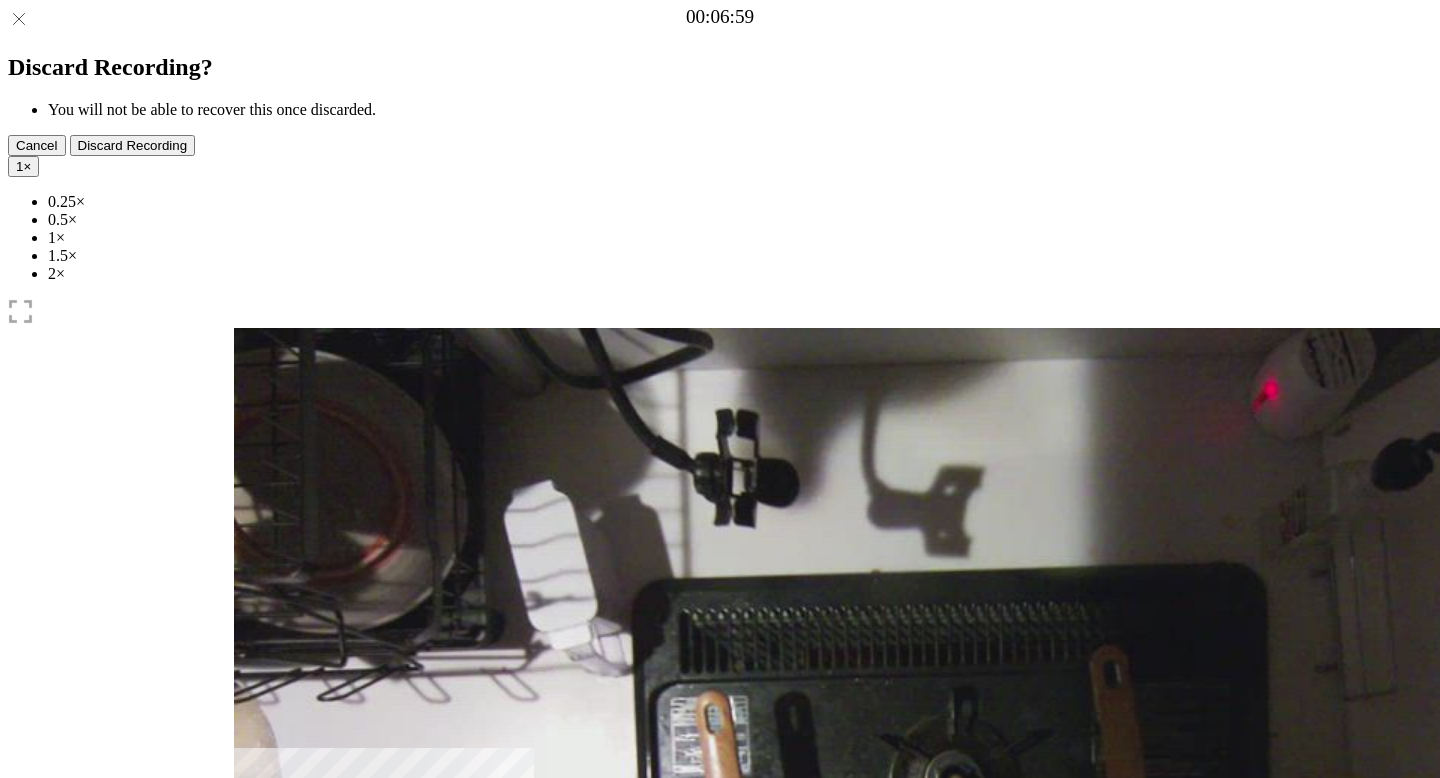 click at bounding box center [249, 954] 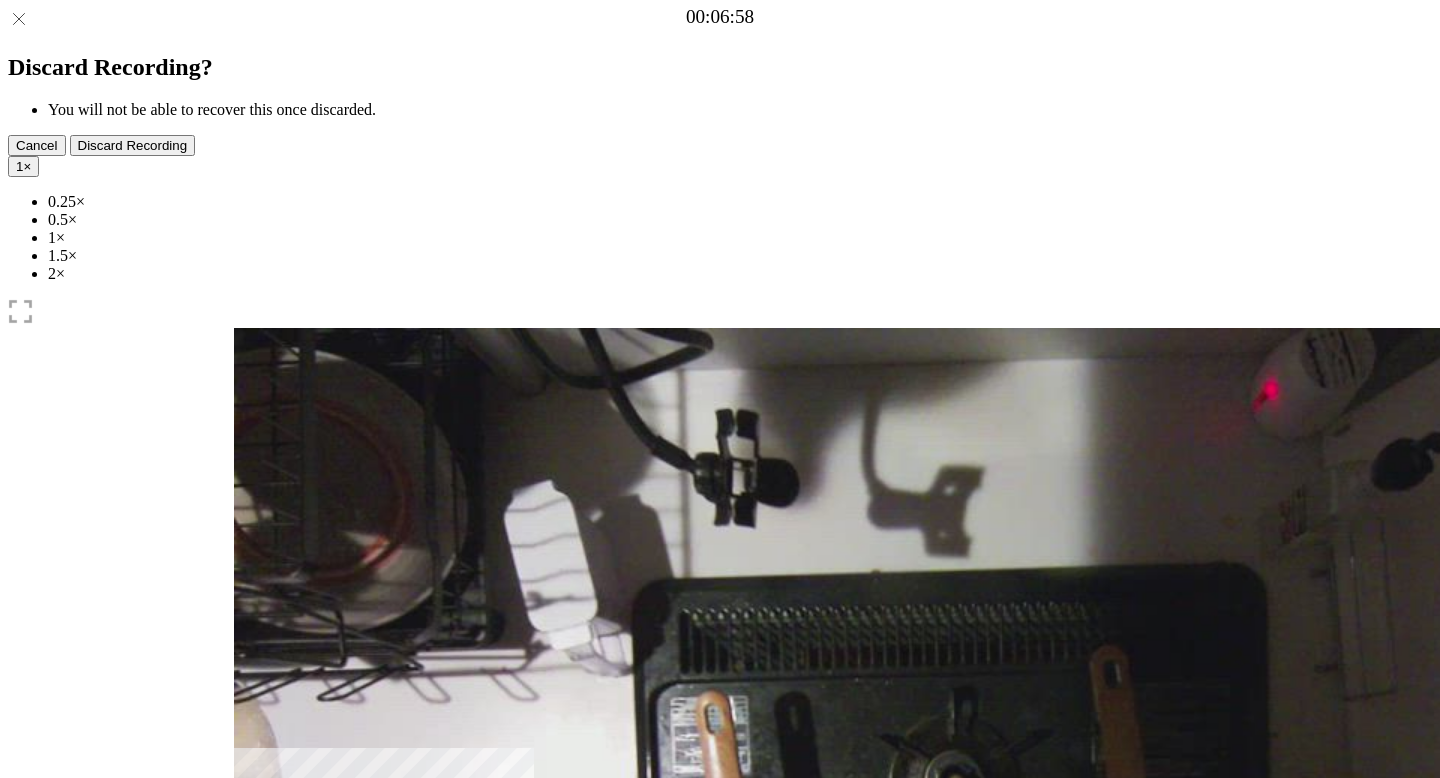 click at bounding box center (249, 954) 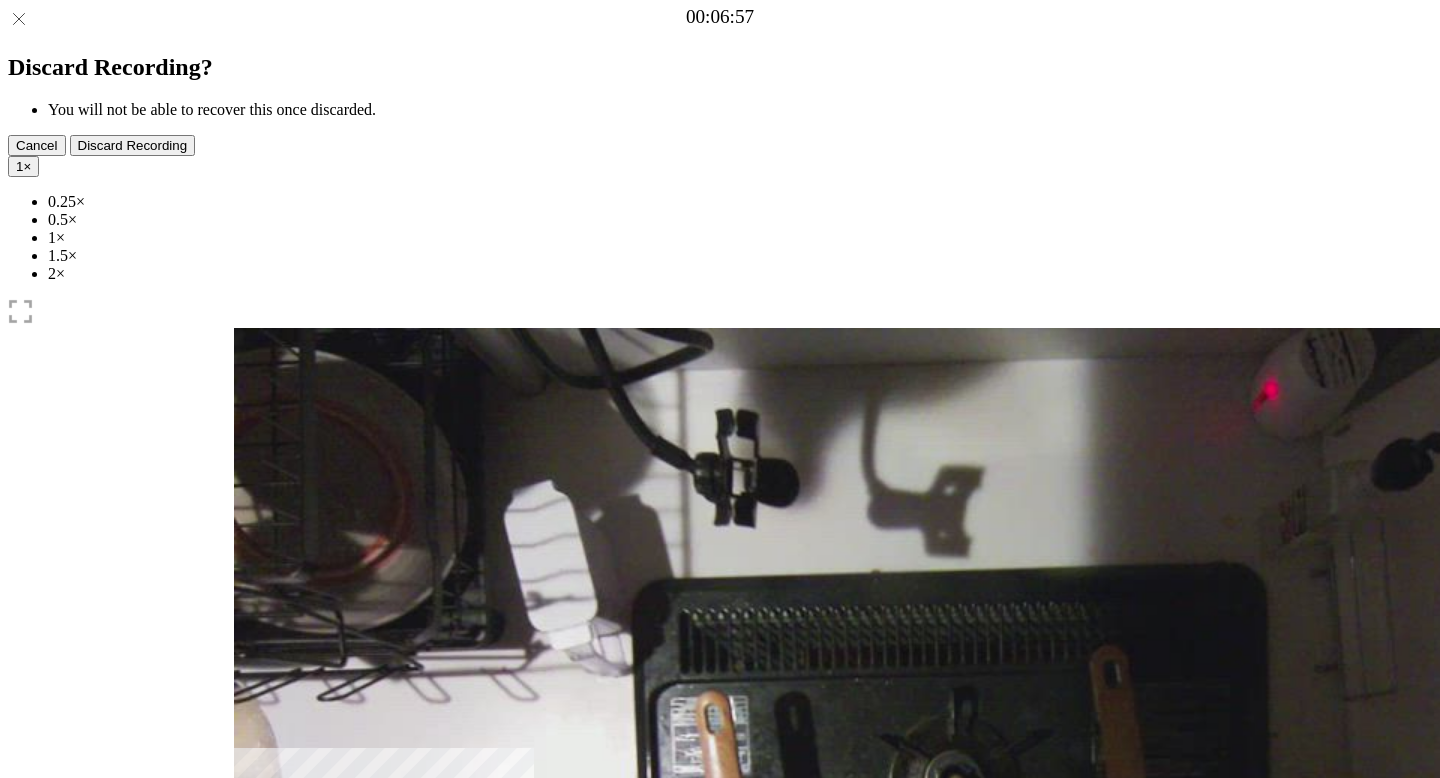 click at bounding box center (249, 954) 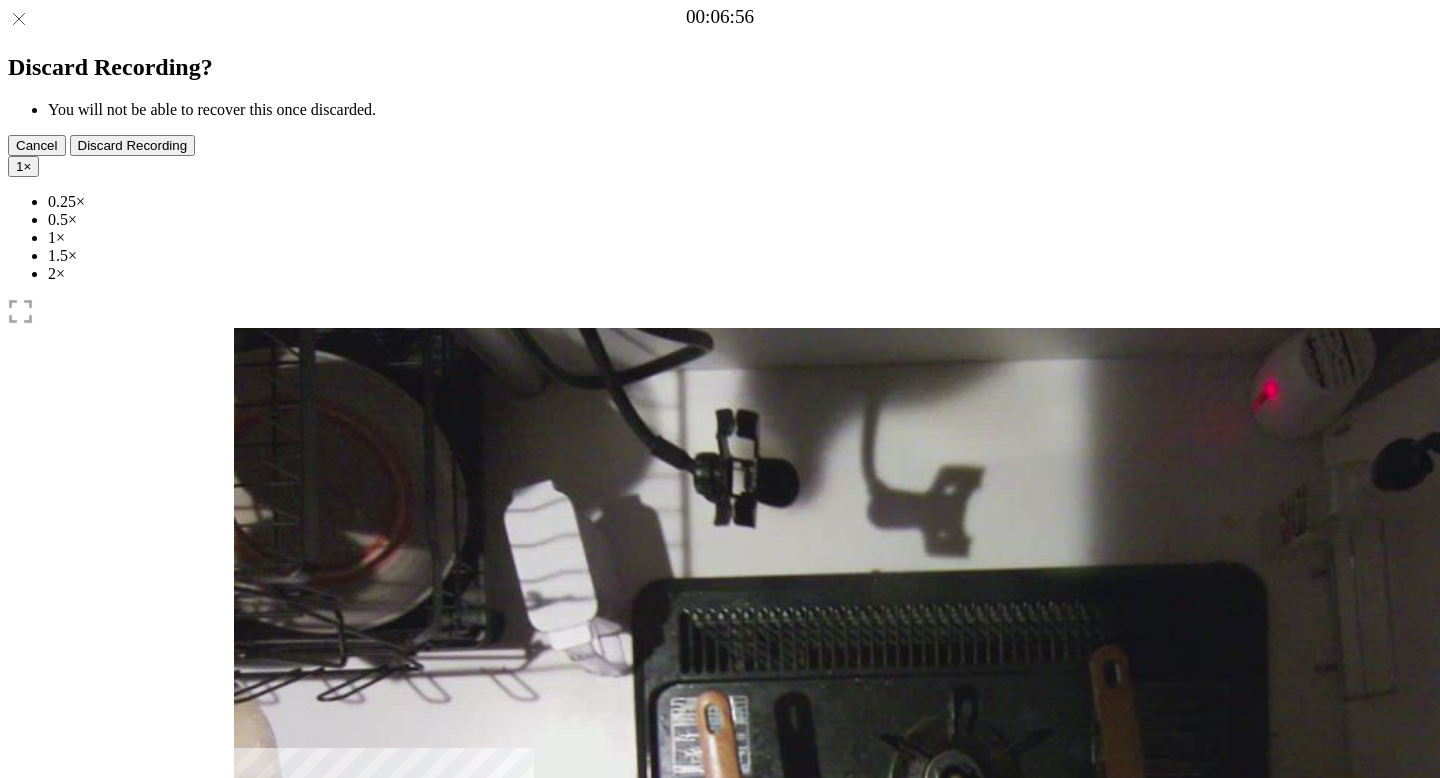 click at bounding box center (249, 954) 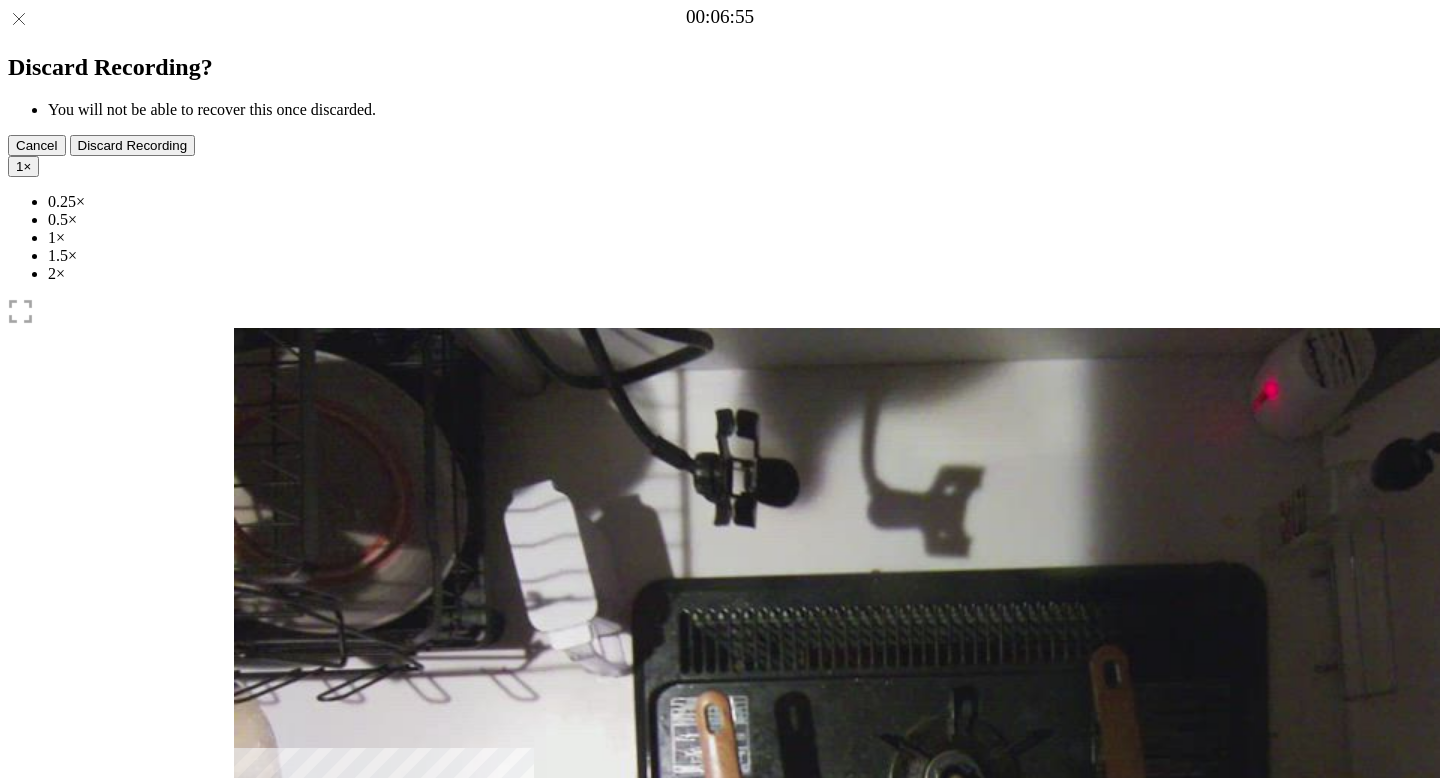 click at bounding box center (249, 954) 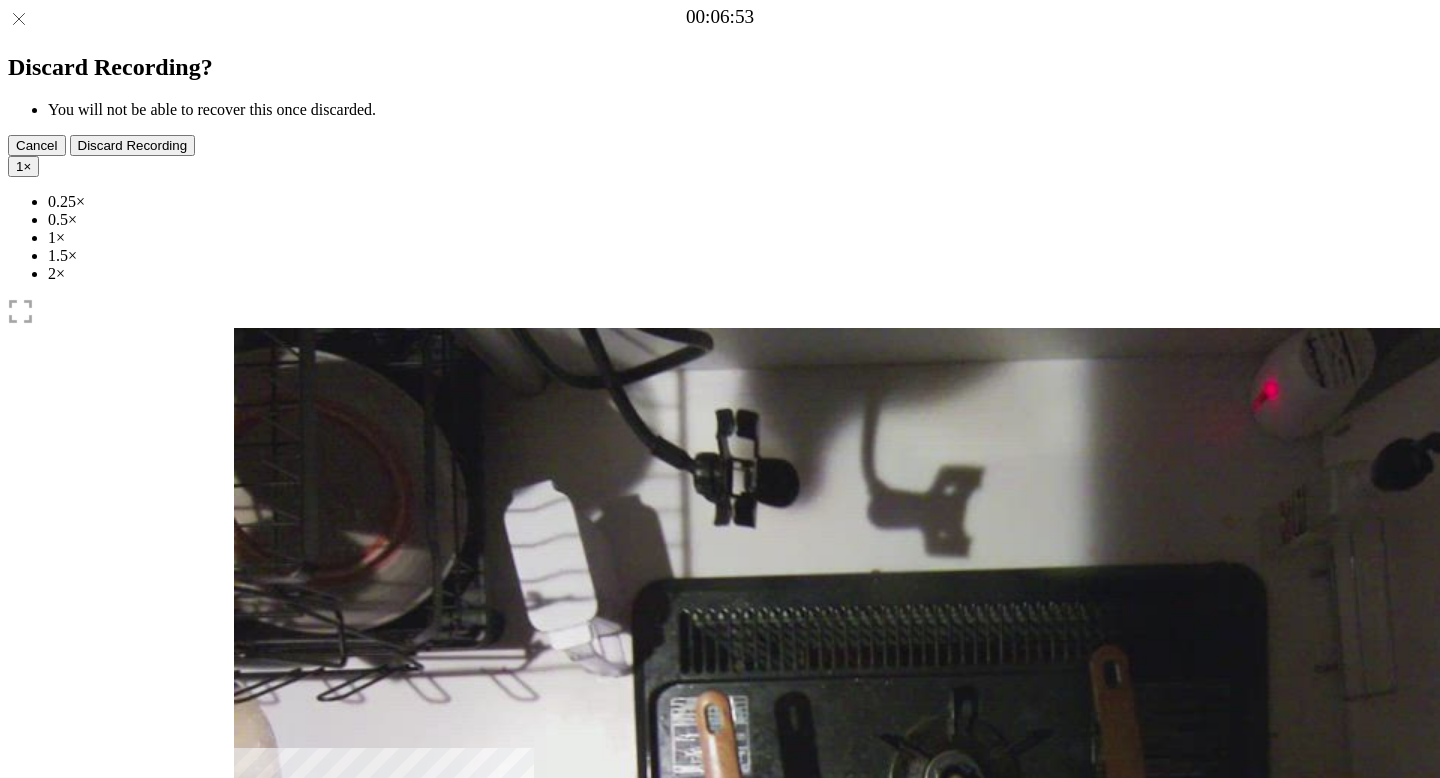 click at bounding box center [249, 954] 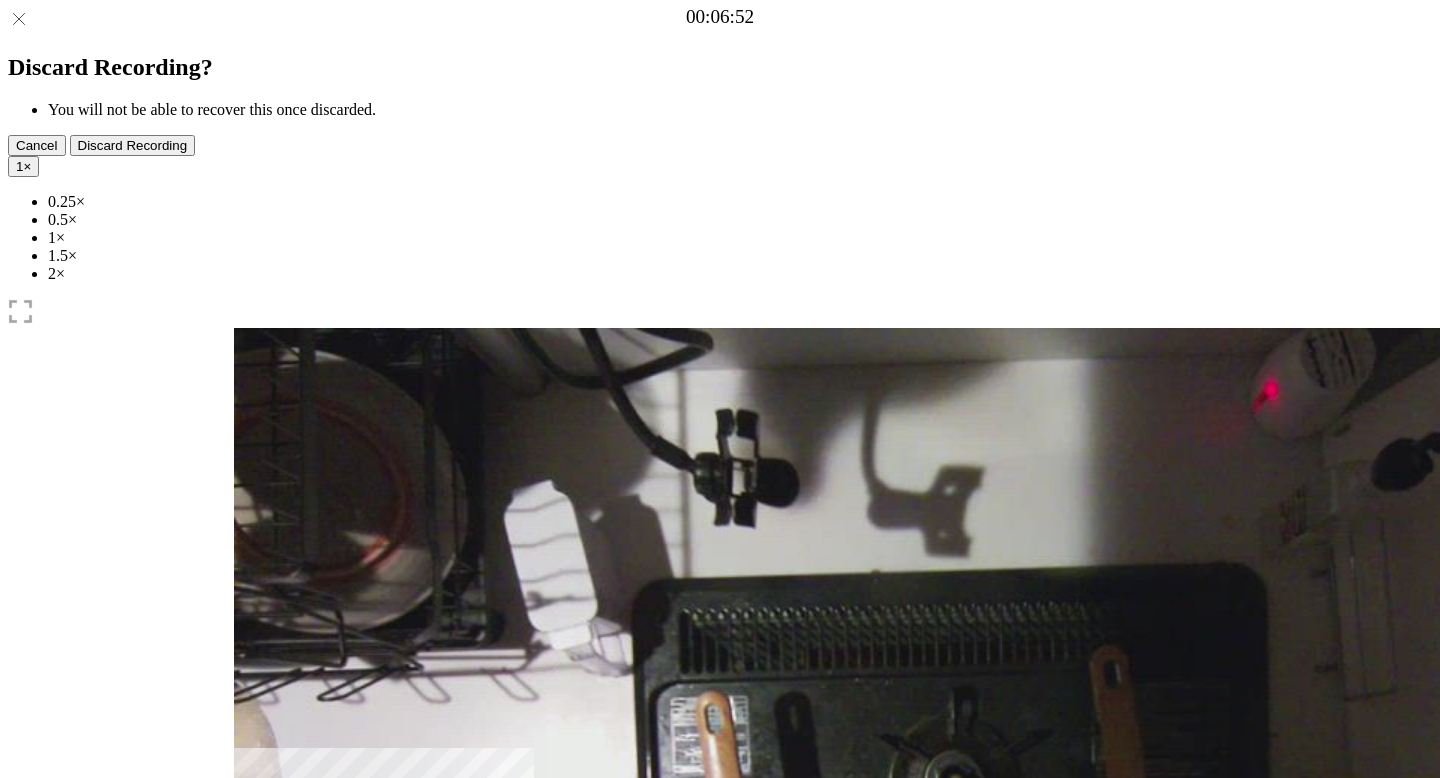 click at bounding box center (249, 954) 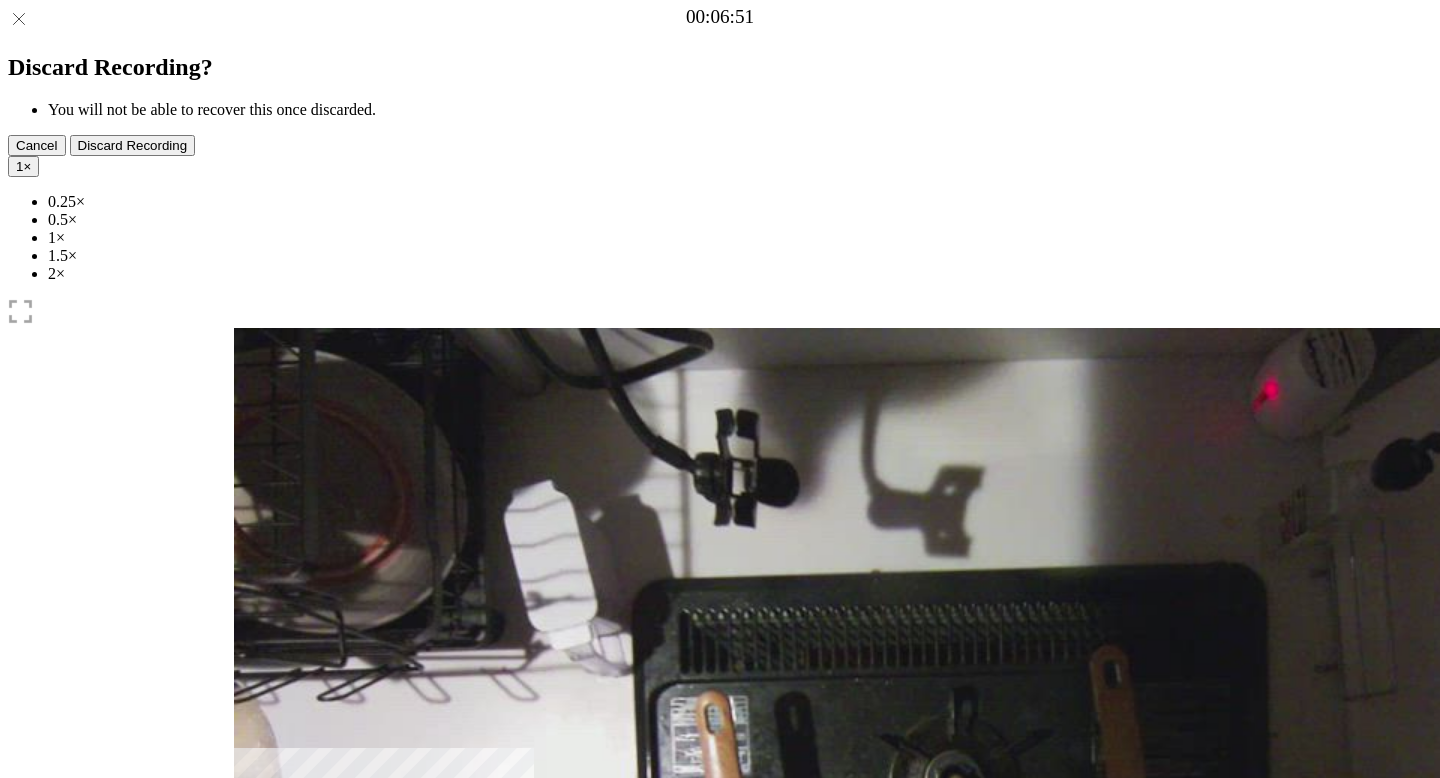 click on "Time elapsed:  00:13
Time remaining:  00:13" at bounding box center [720, 920] 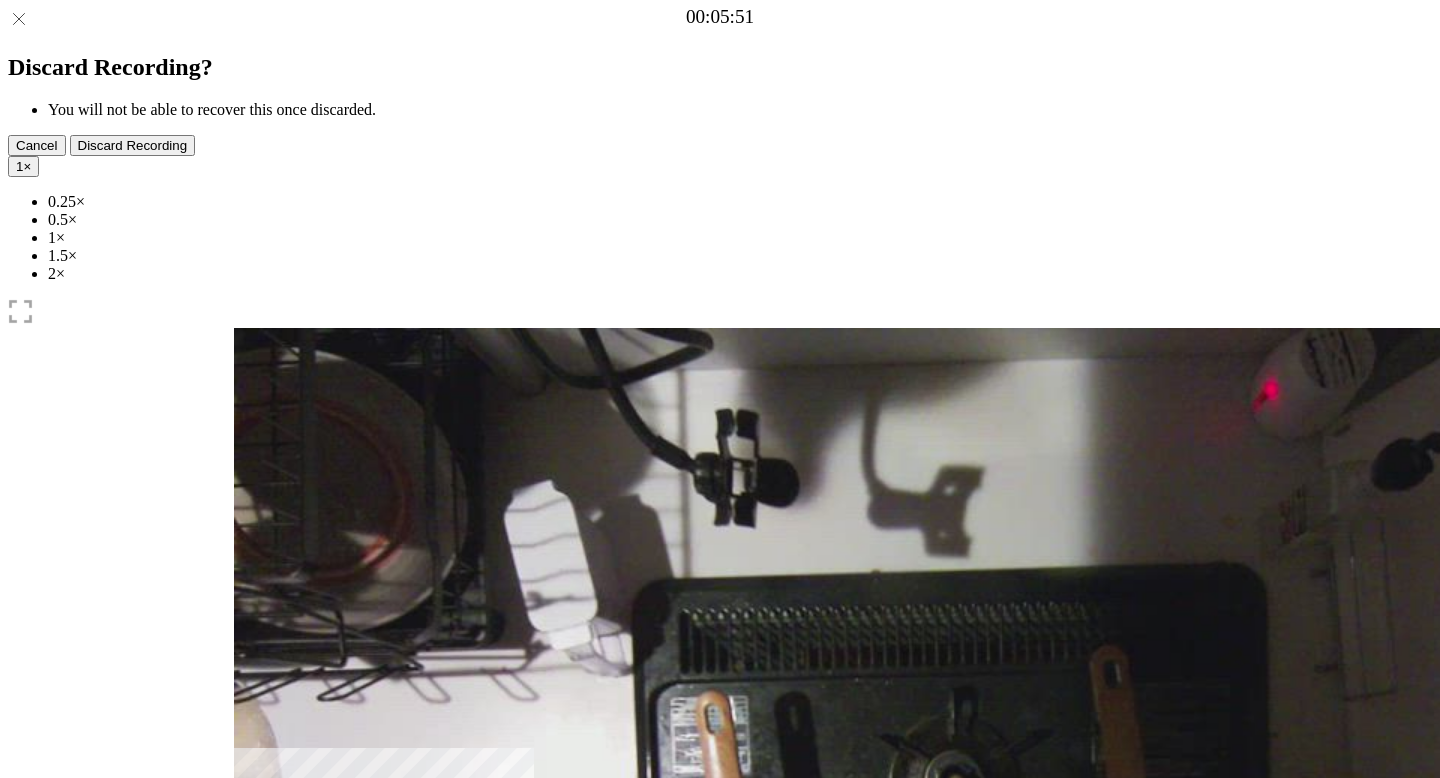 click on "1 ×" at bounding box center [23, 166] 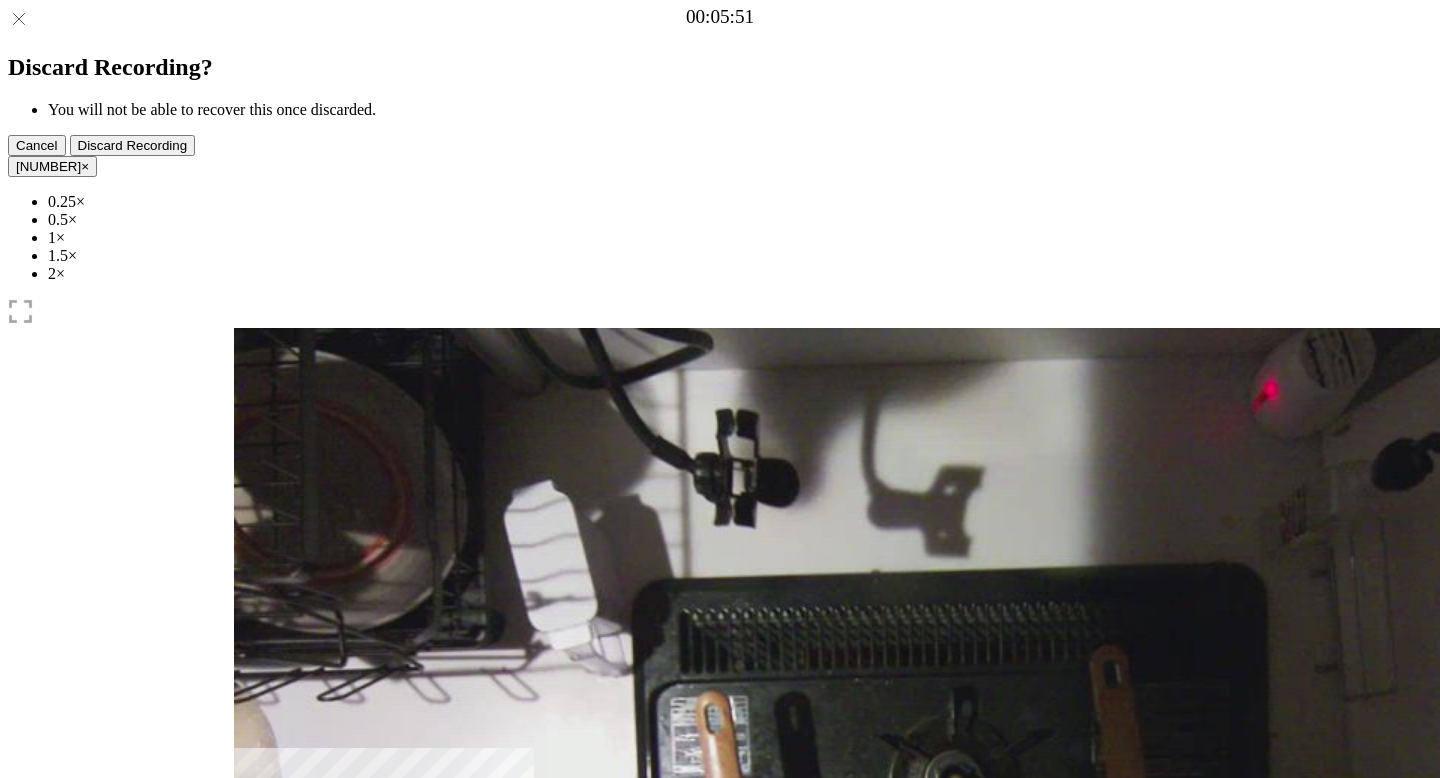 click at bounding box center [270, 1041] 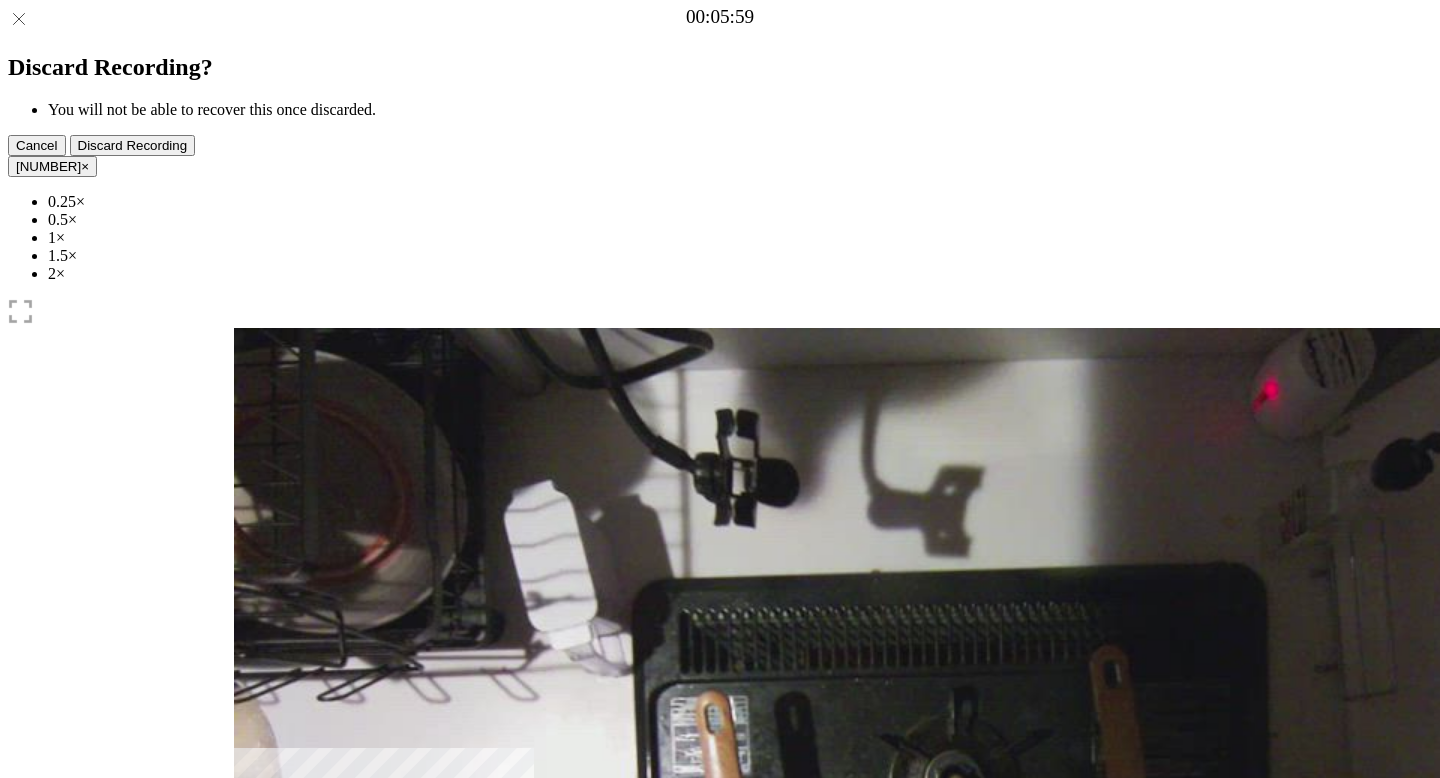 click at bounding box center [356, 1040] 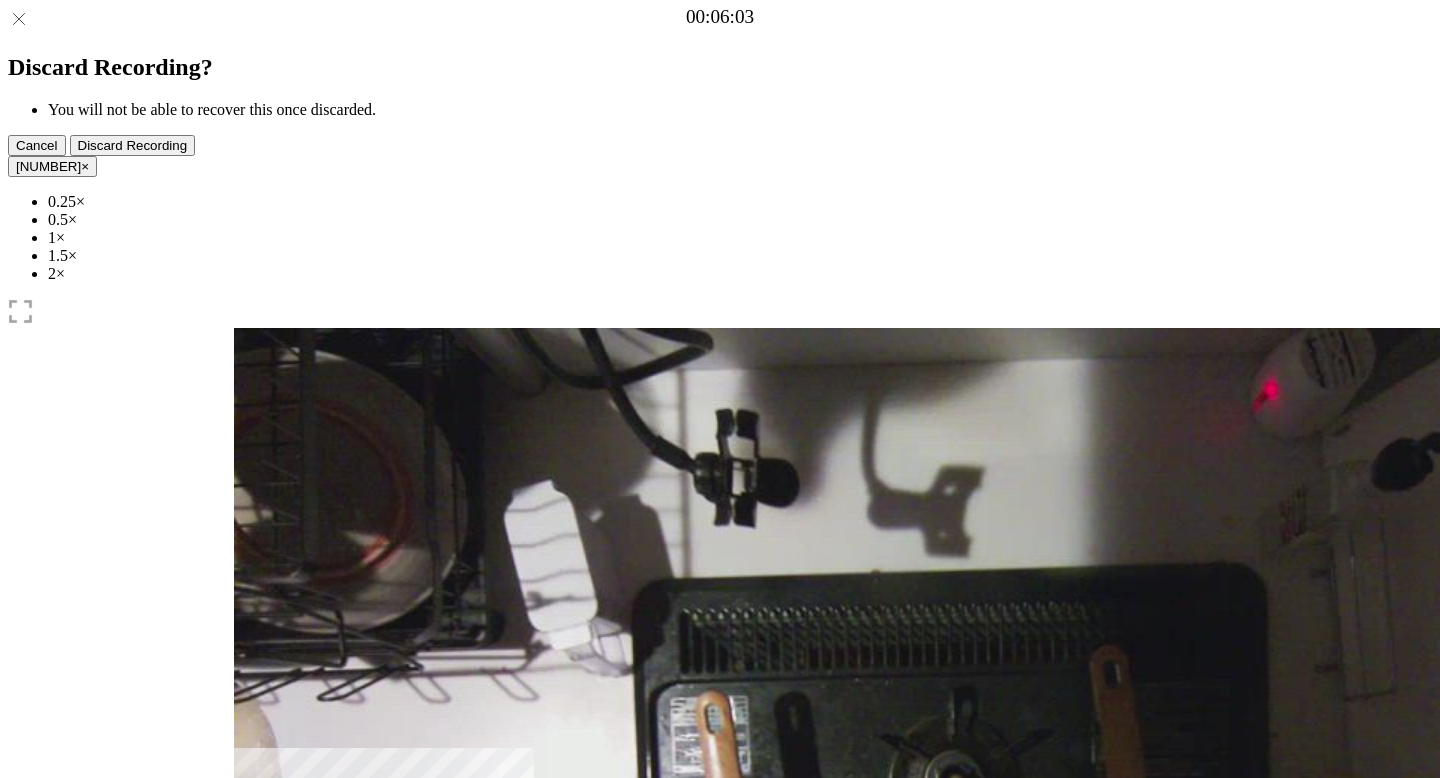 click on "0.5 ×" at bounding box center [52, 166] 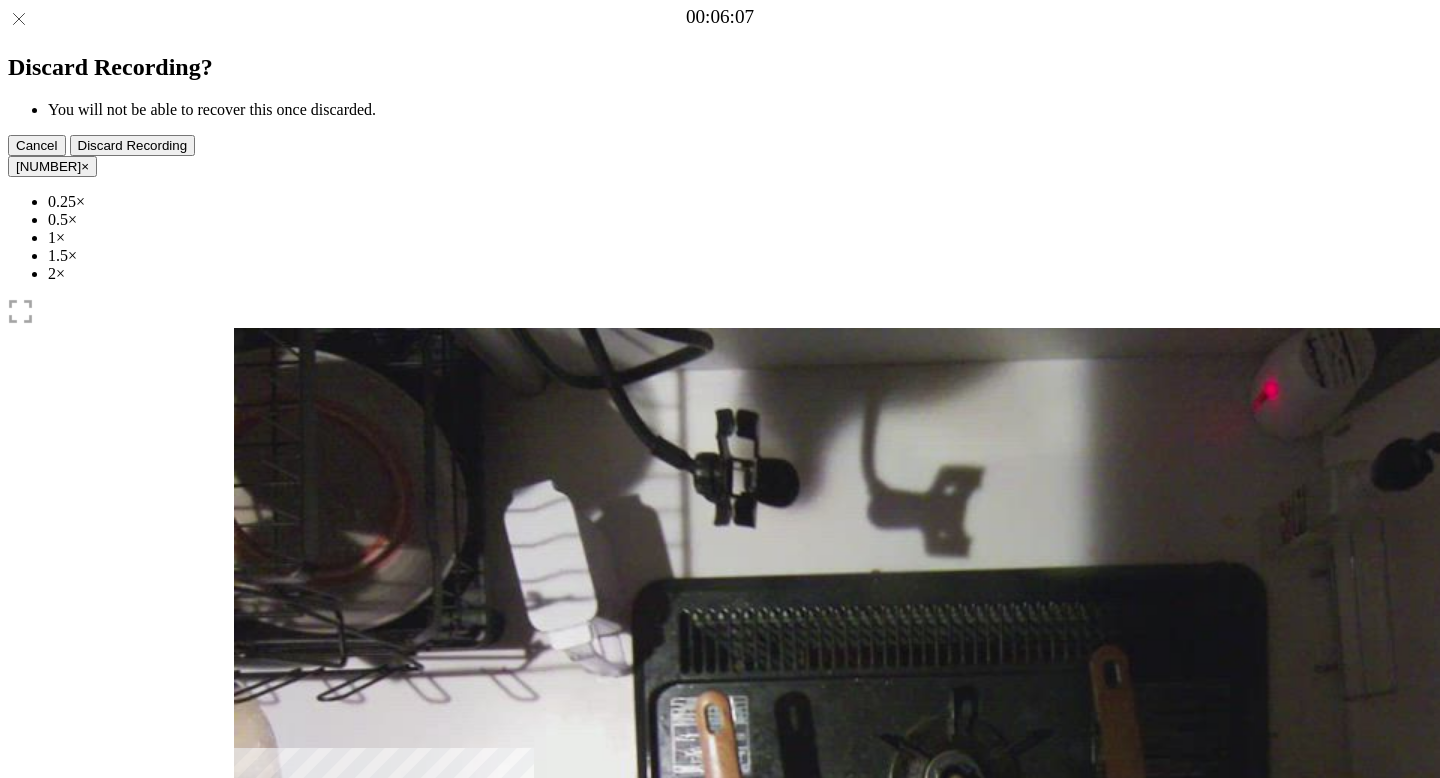 click on "Time elapsed:  00:11
Time remaining:  00:14" at bounding box center [720, 920] 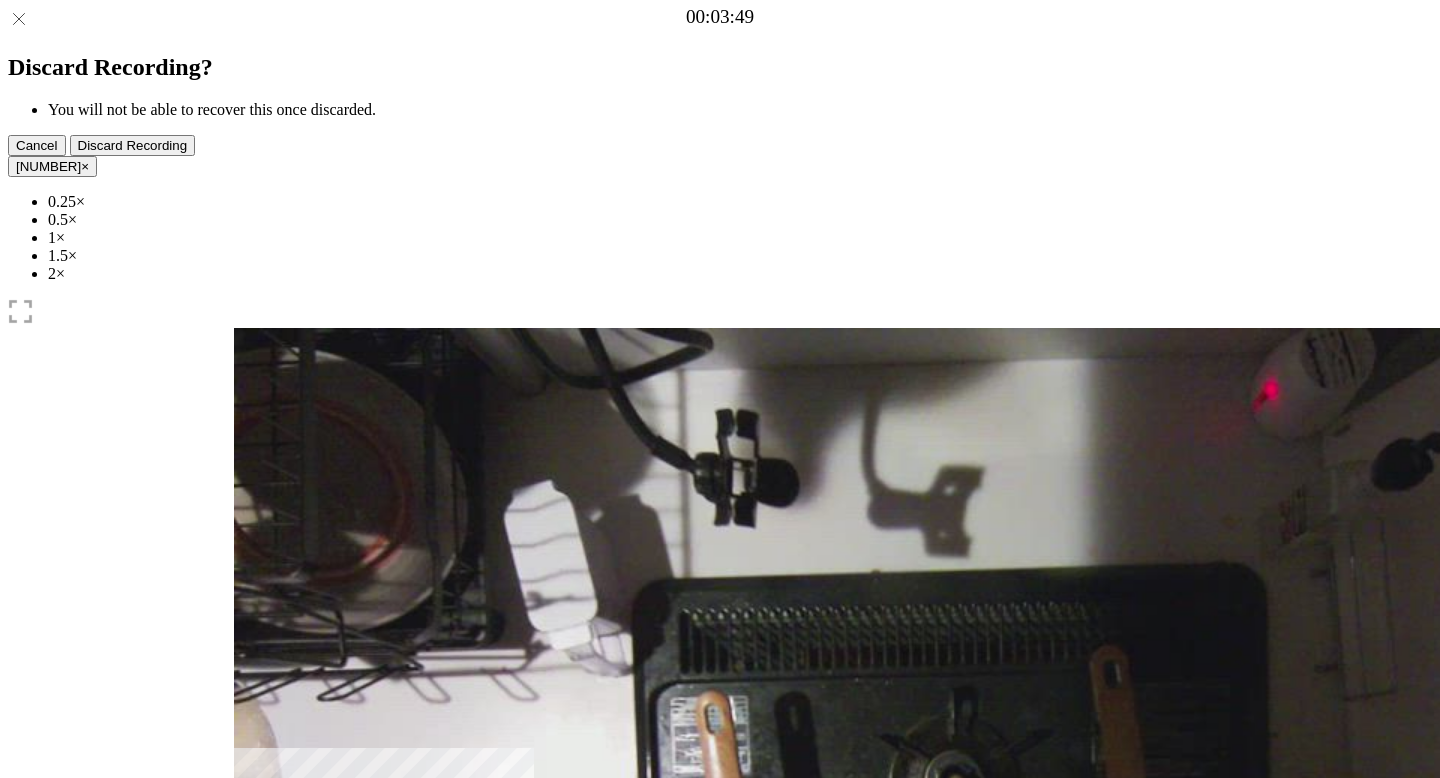 click on "Time elapsed:  00:07
Time remaining:  00:18" at bounding box center [720, 920] 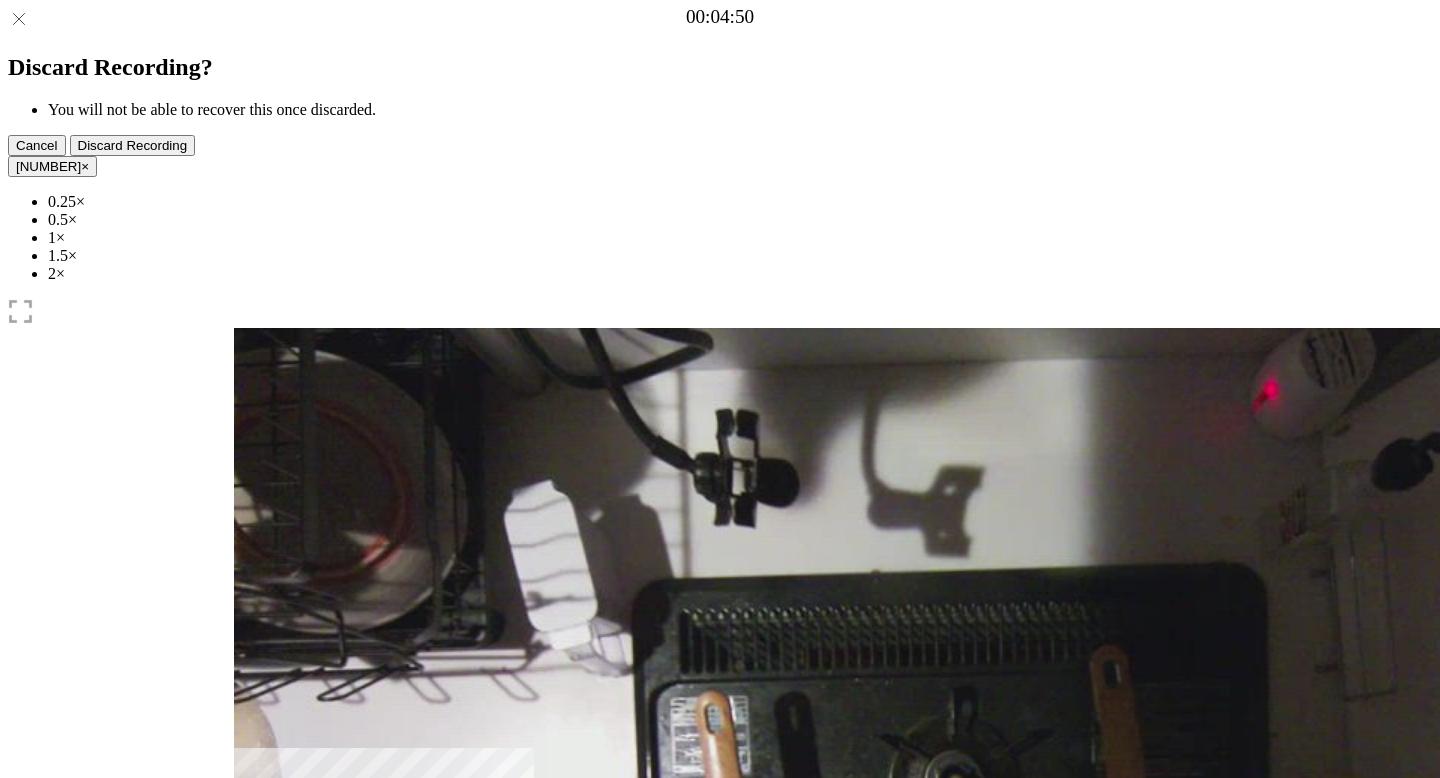 click on "Time elapsed:  00:09
Time remaining:  00:16" at bounding box center (720, 920) 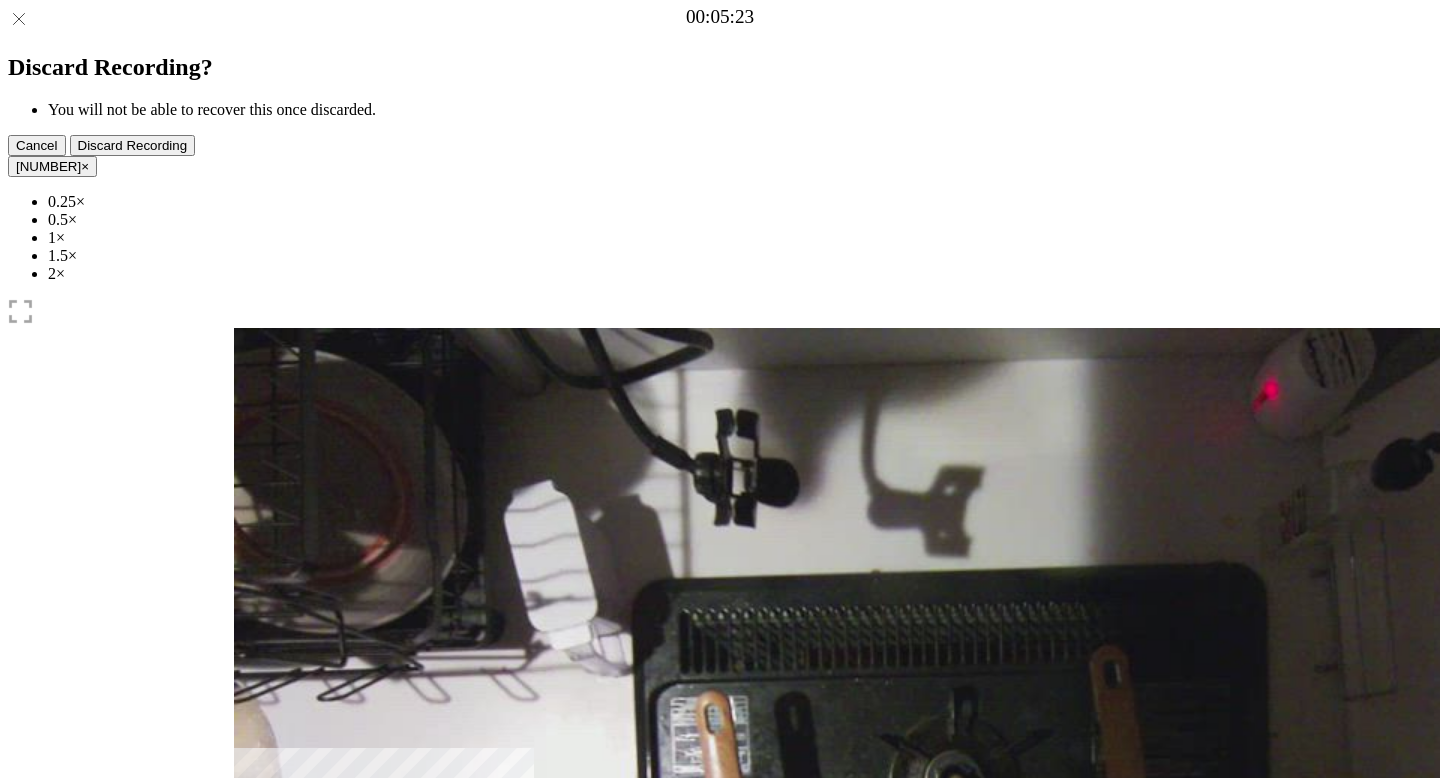 click on "Time elapsed:  00:10
Time remaining:  00:15" at bounding box center (720, 920) 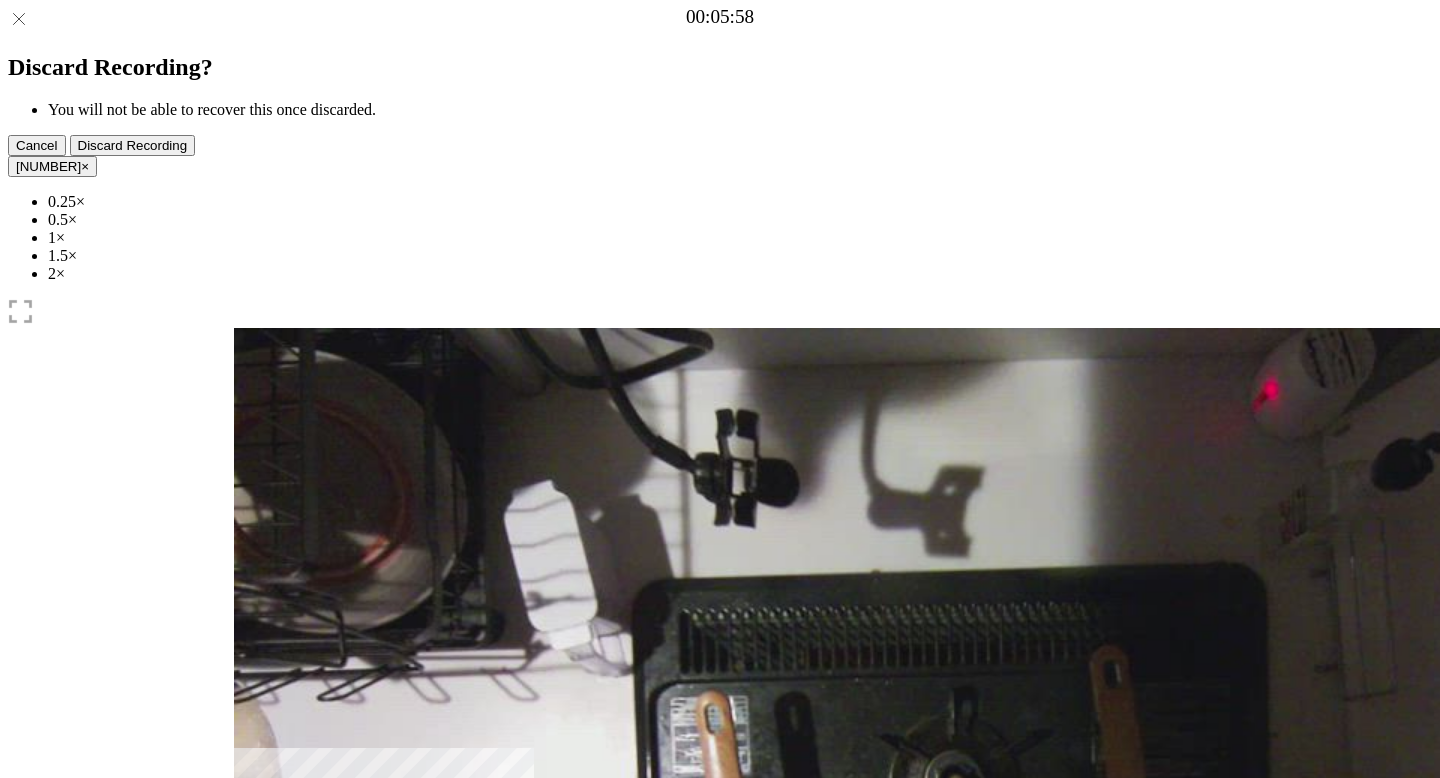 click at bounding box center (346, 1042) 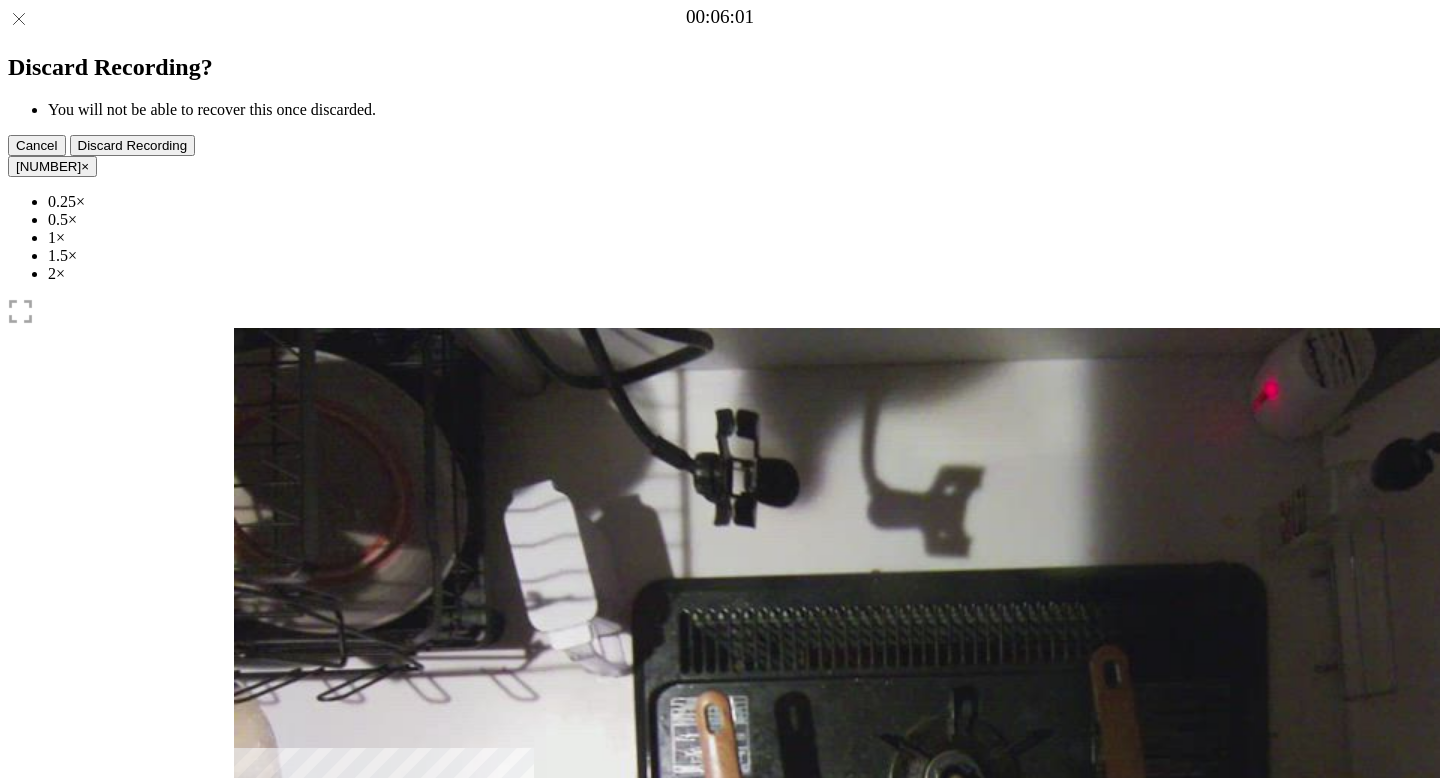 click at bounding box center (270, 1042) 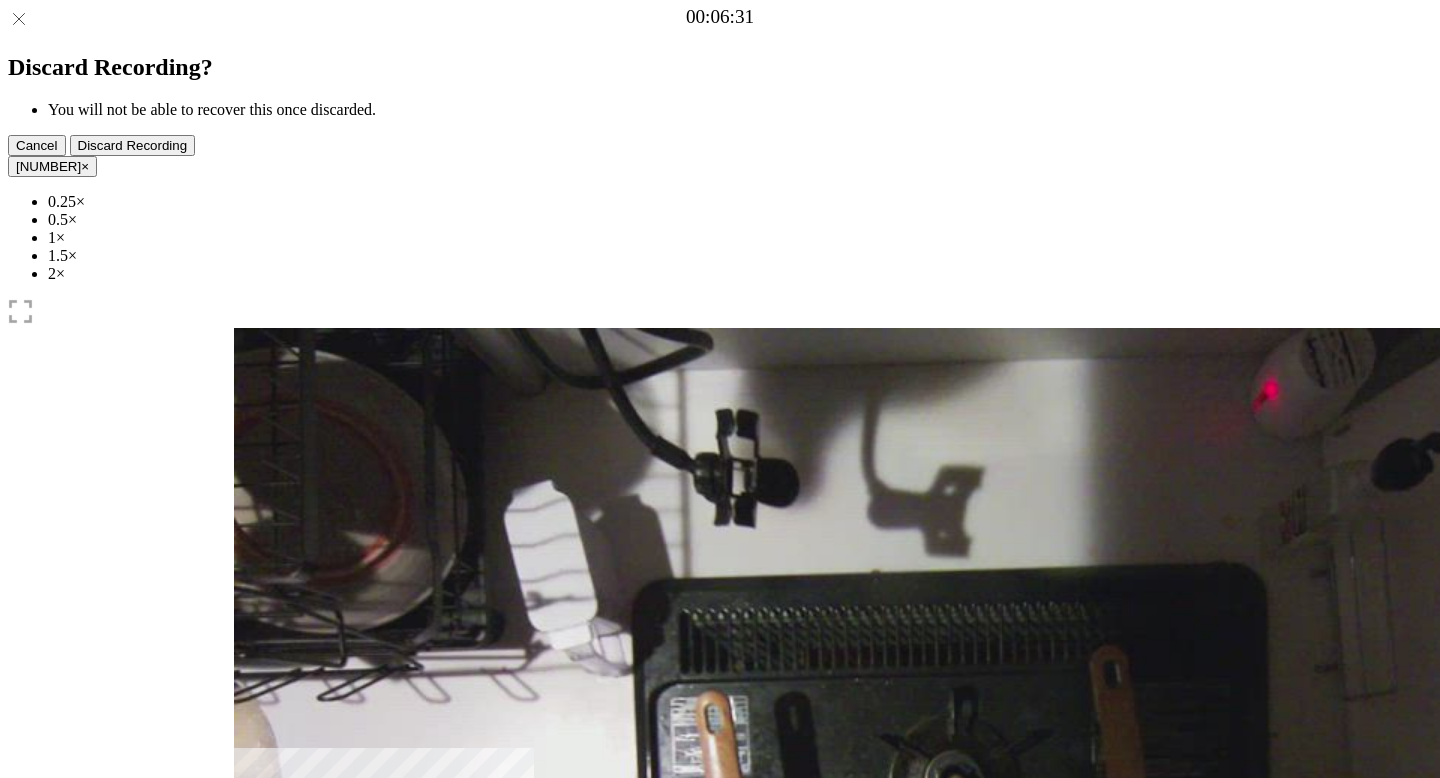 click at bounding box center [346, 1042] 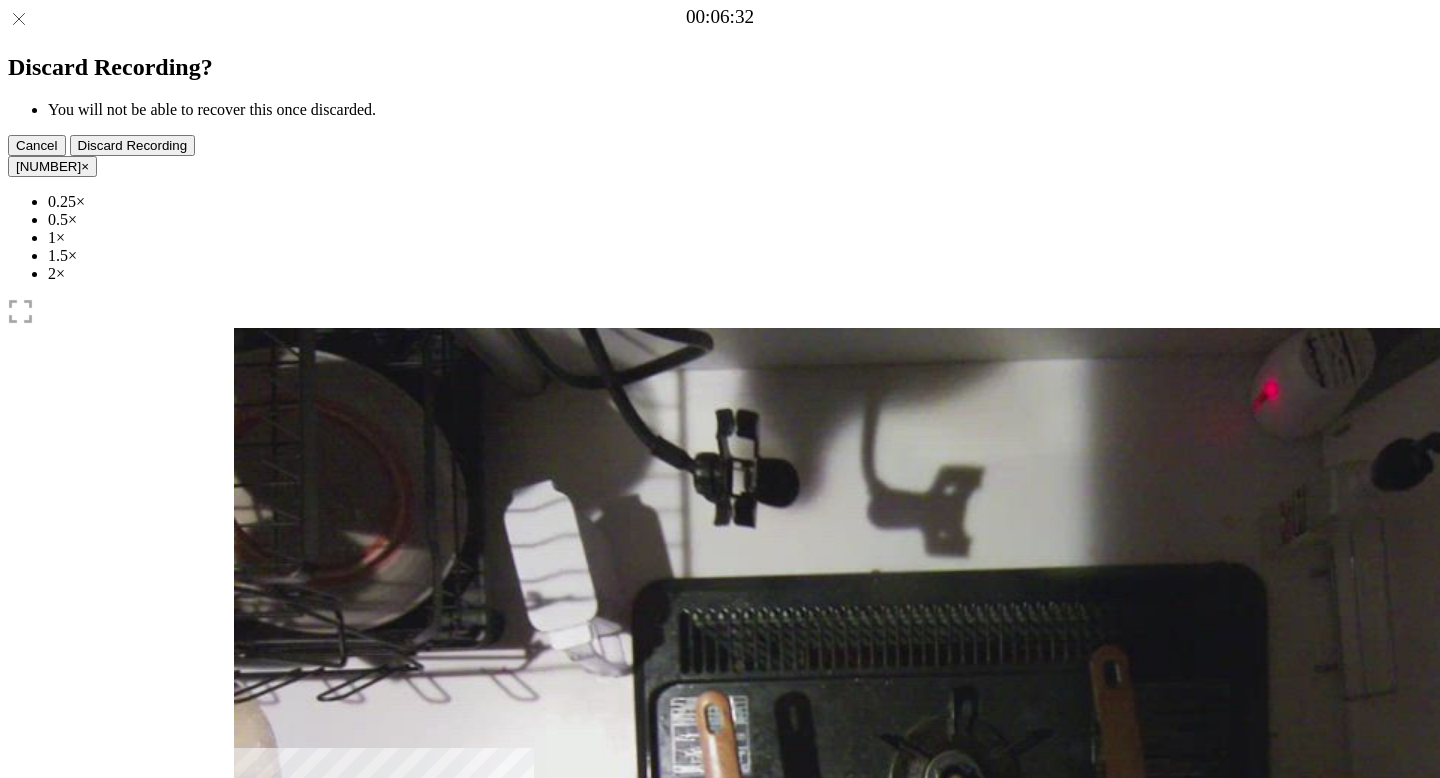 click at bounding box center [270, 1042] 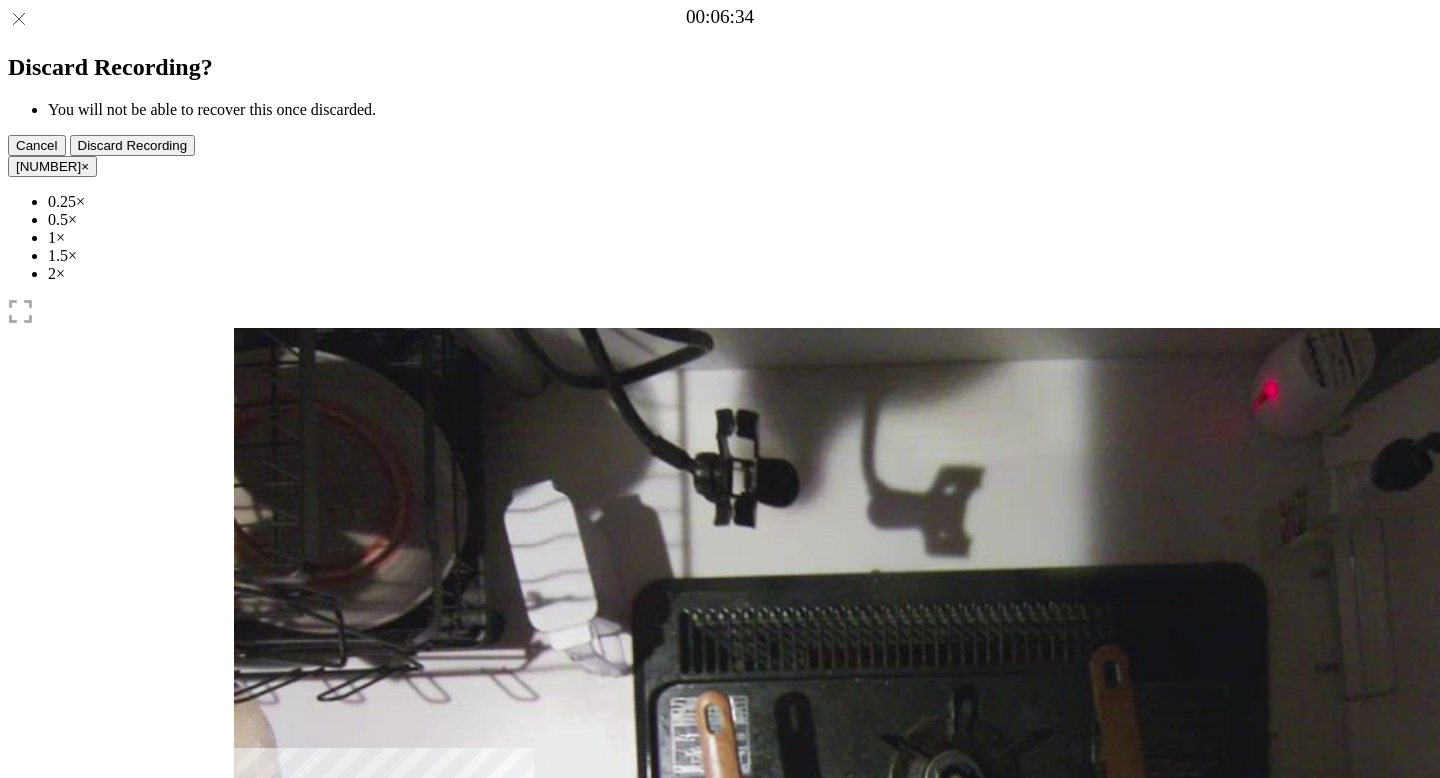 click at bounding box center (346, 1042) 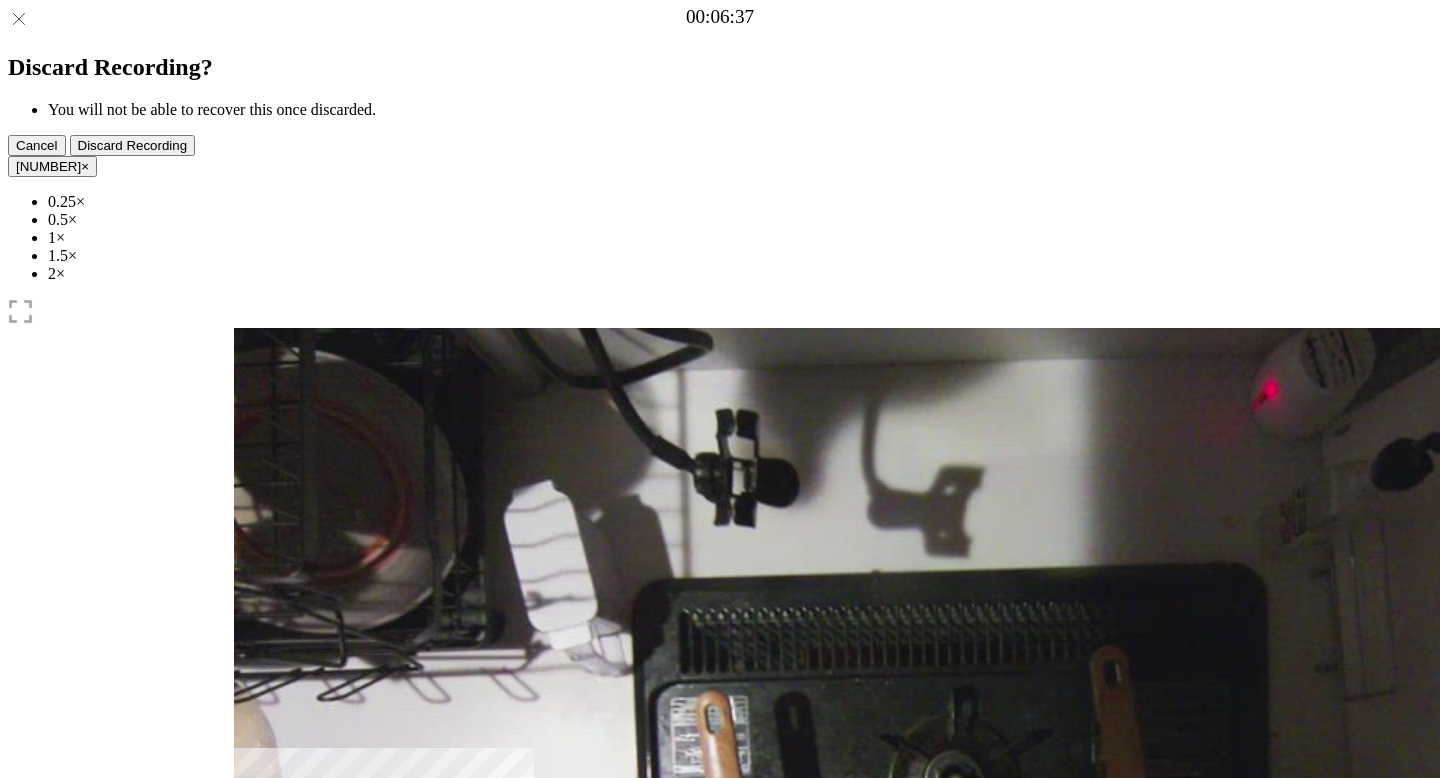 click at bounding box center [249, 954] 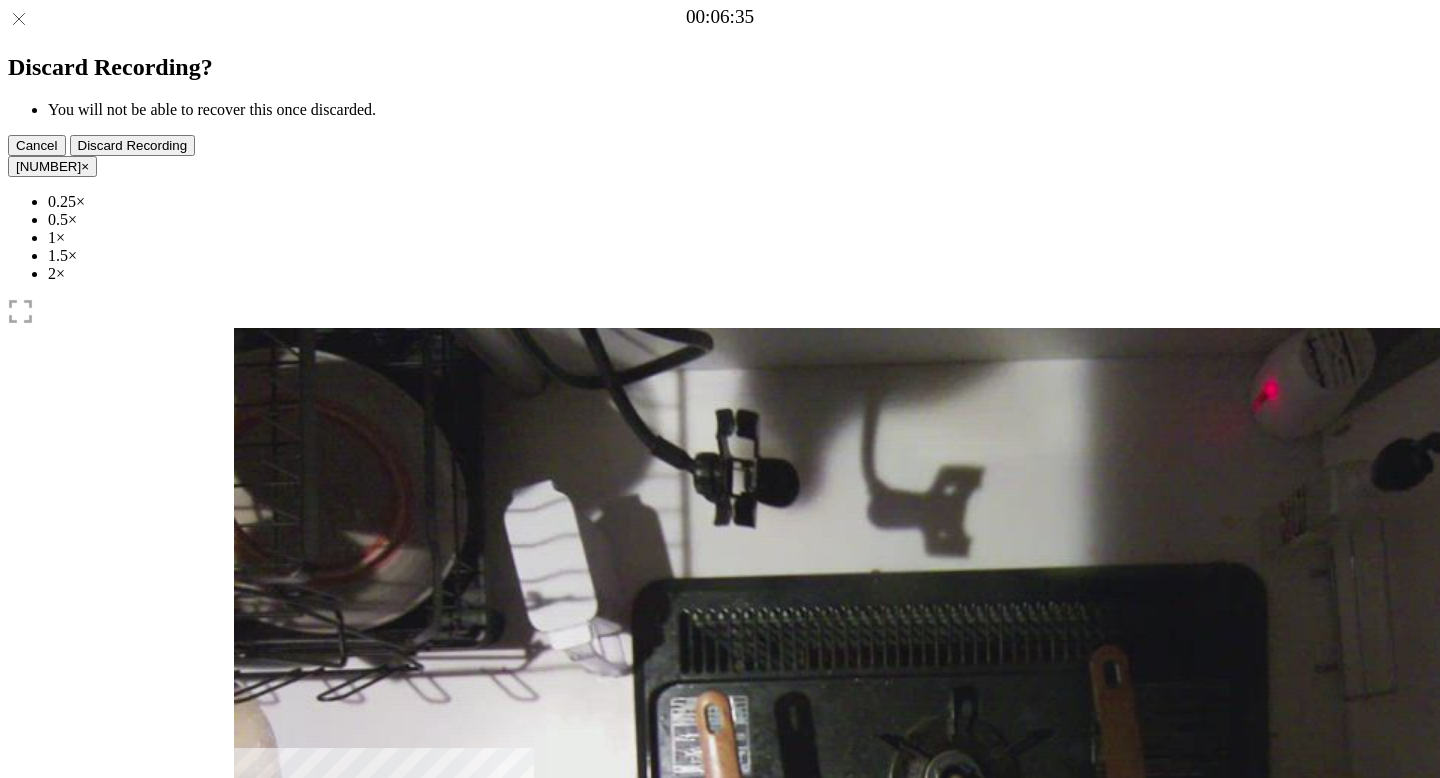 click at bounding box center [270, 1041] 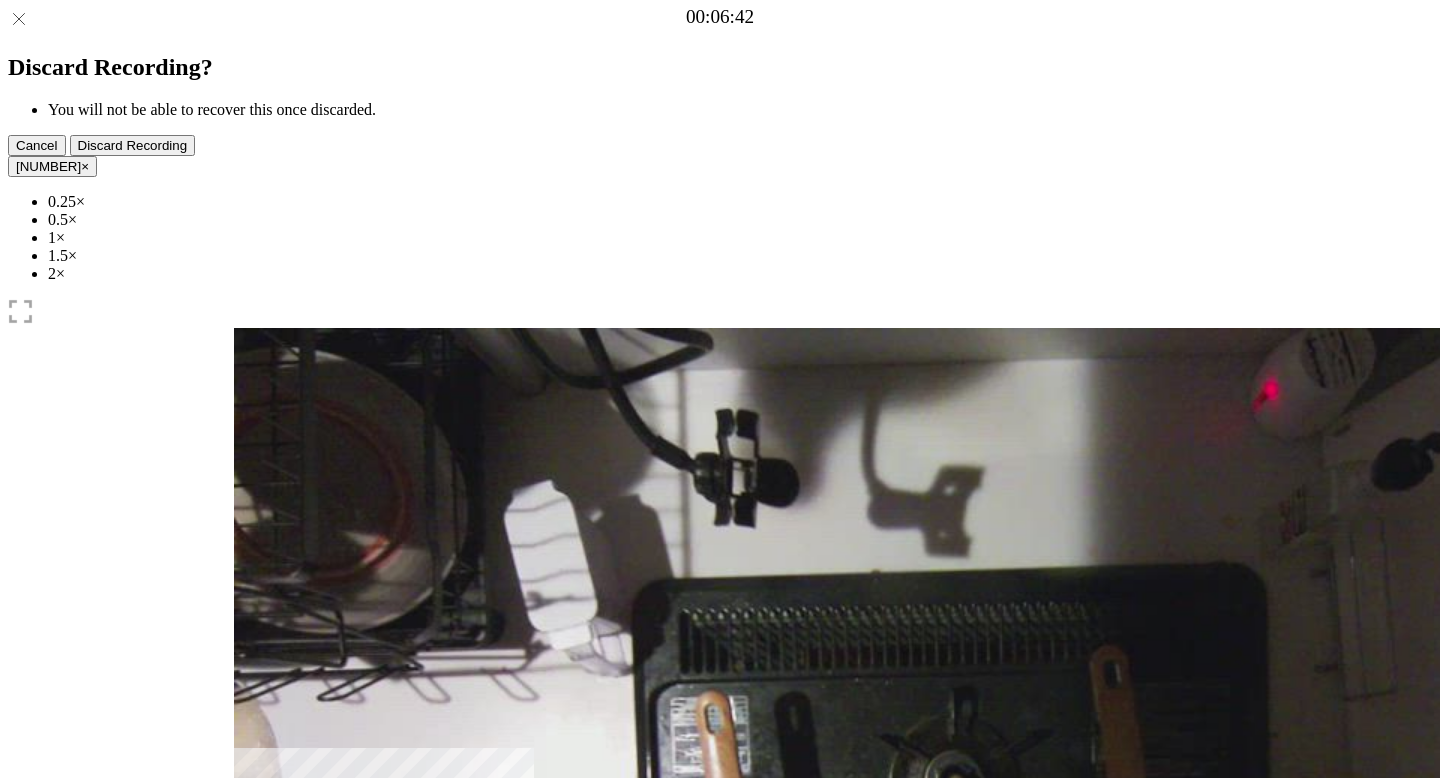 click at bounding box center (335, 1040) 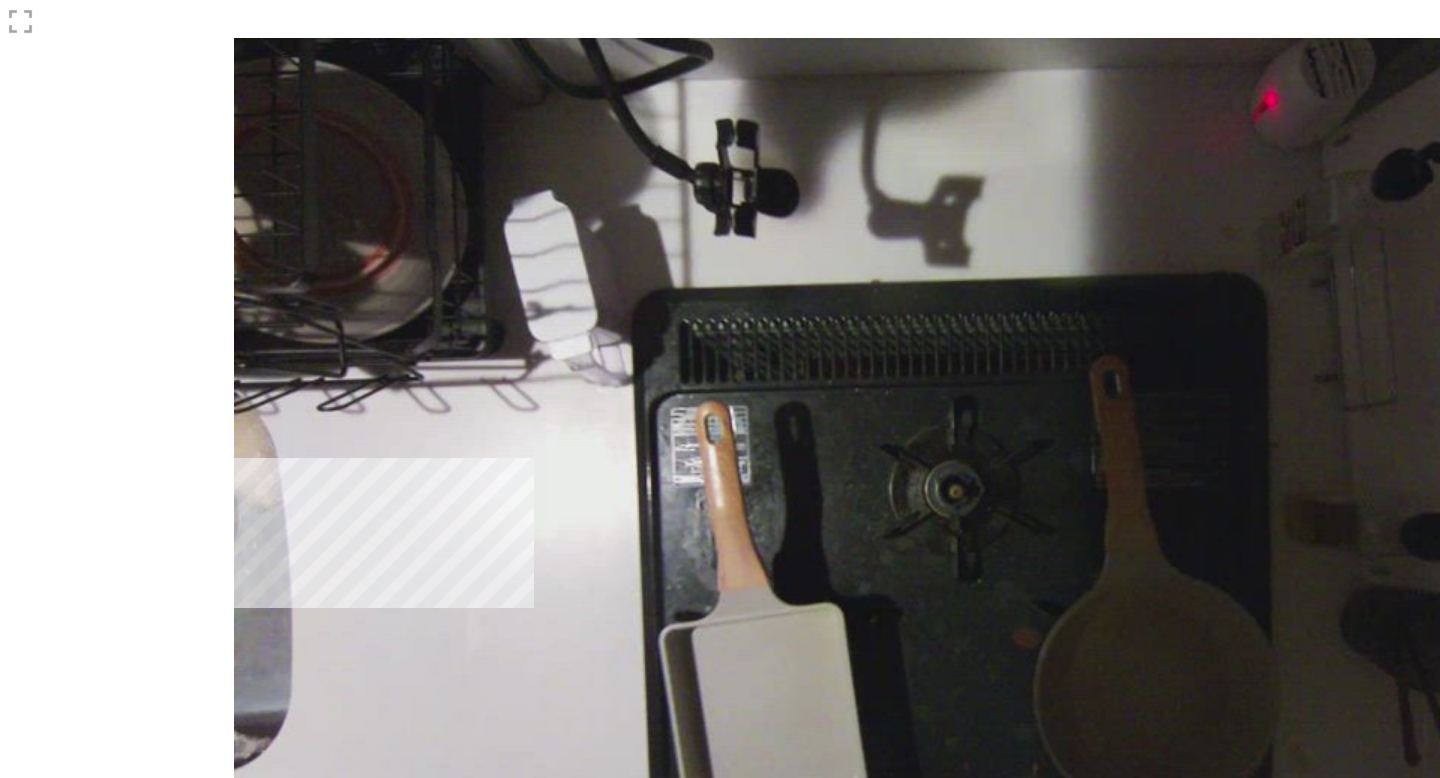 scroll, scrollTop: 385, scrollLeft: 0, axis: vertical 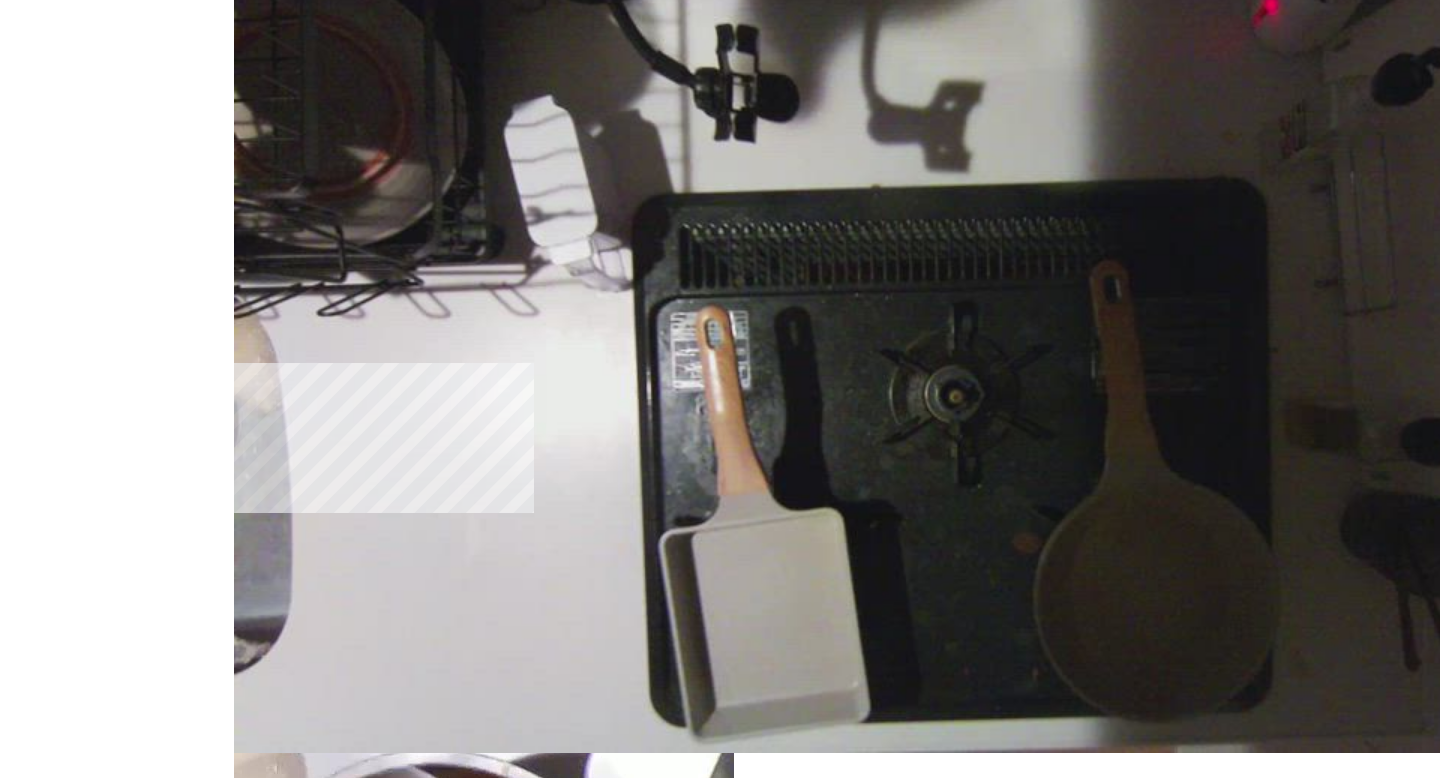 click on "**********" at bounding box center [327, 1505] 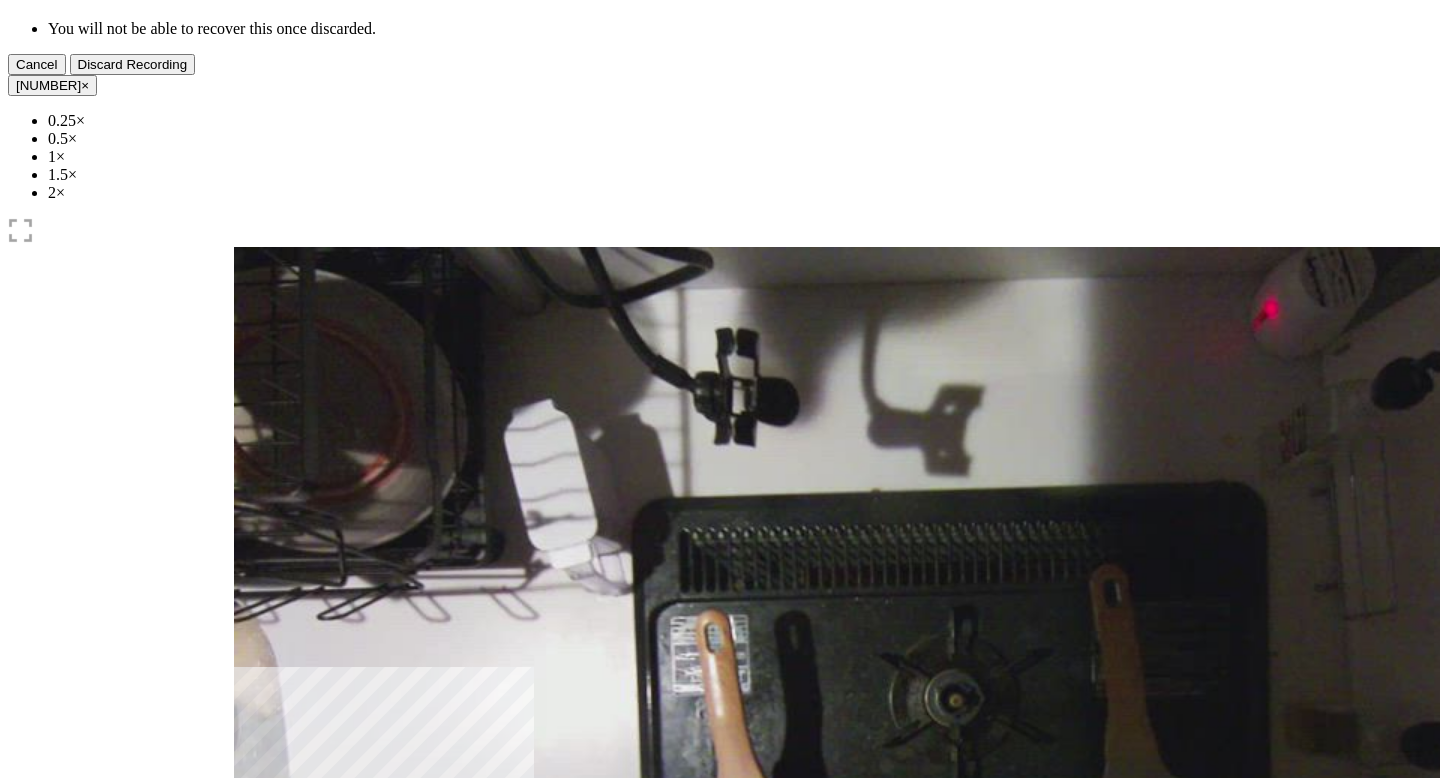 scroll, scrollTop: 0, scrollLeft: 0, axis: both 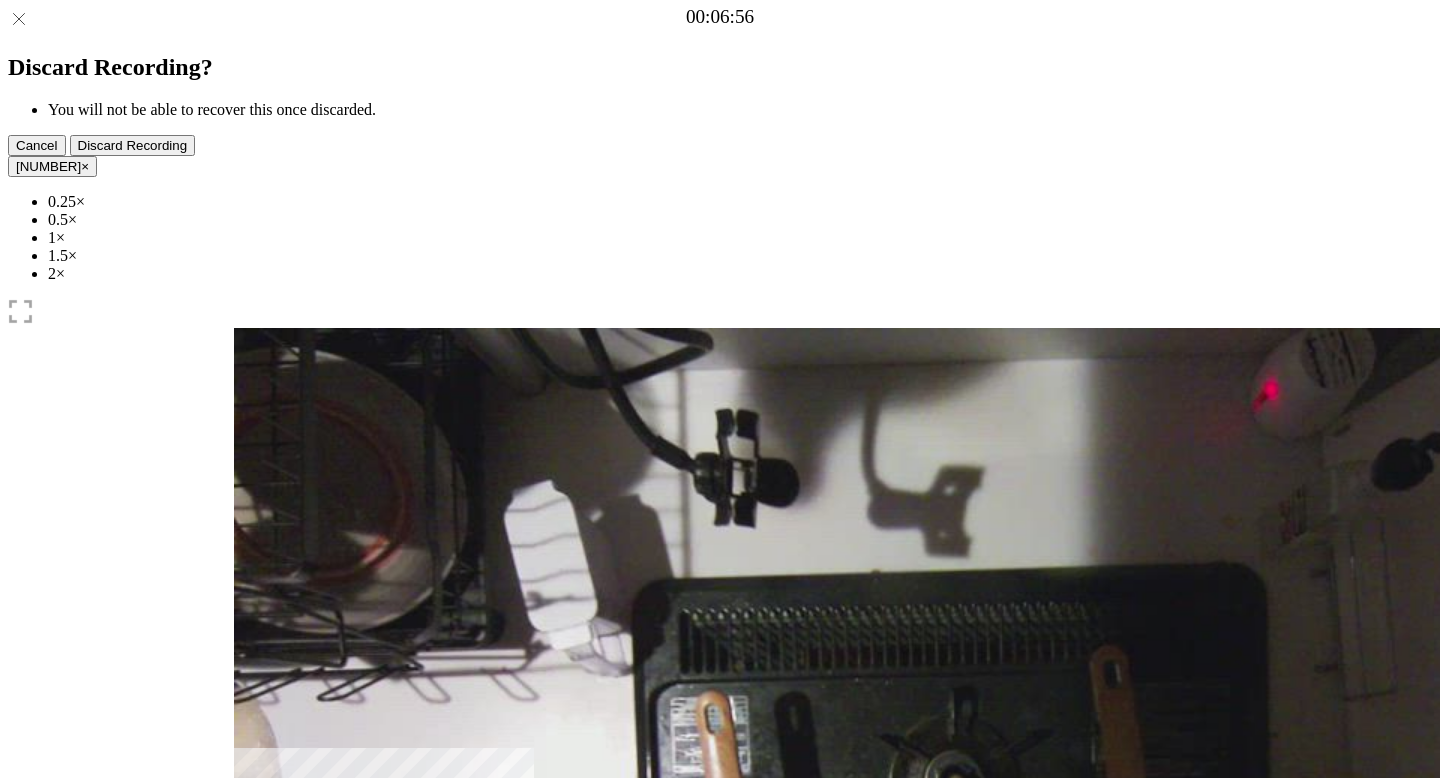 click on "Time elapsed:  00:13
Time remaining:  00:12" at bounding box center [720, 920] 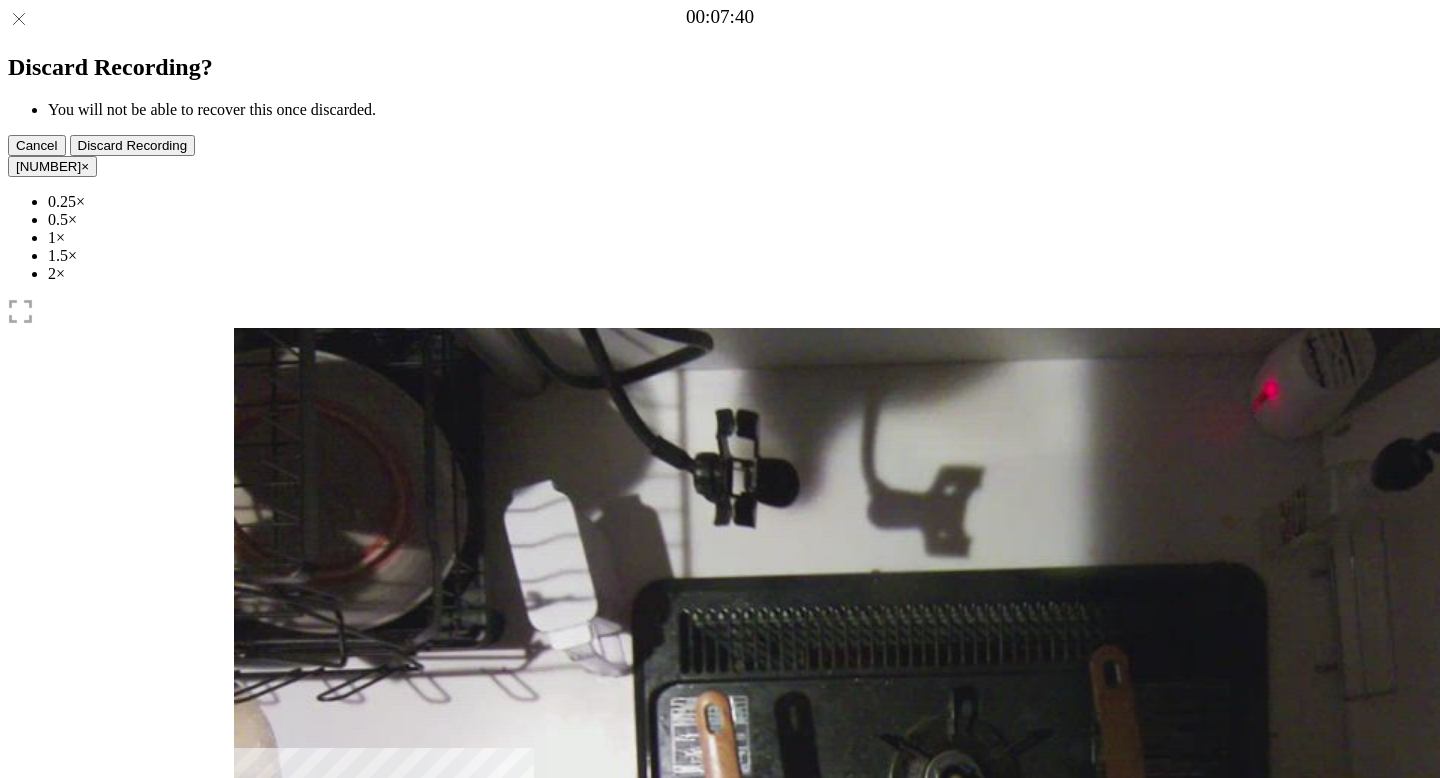 click on "Time elapsed:  00:14
Time remaining:  00:11" at bounding box center (720, 920) 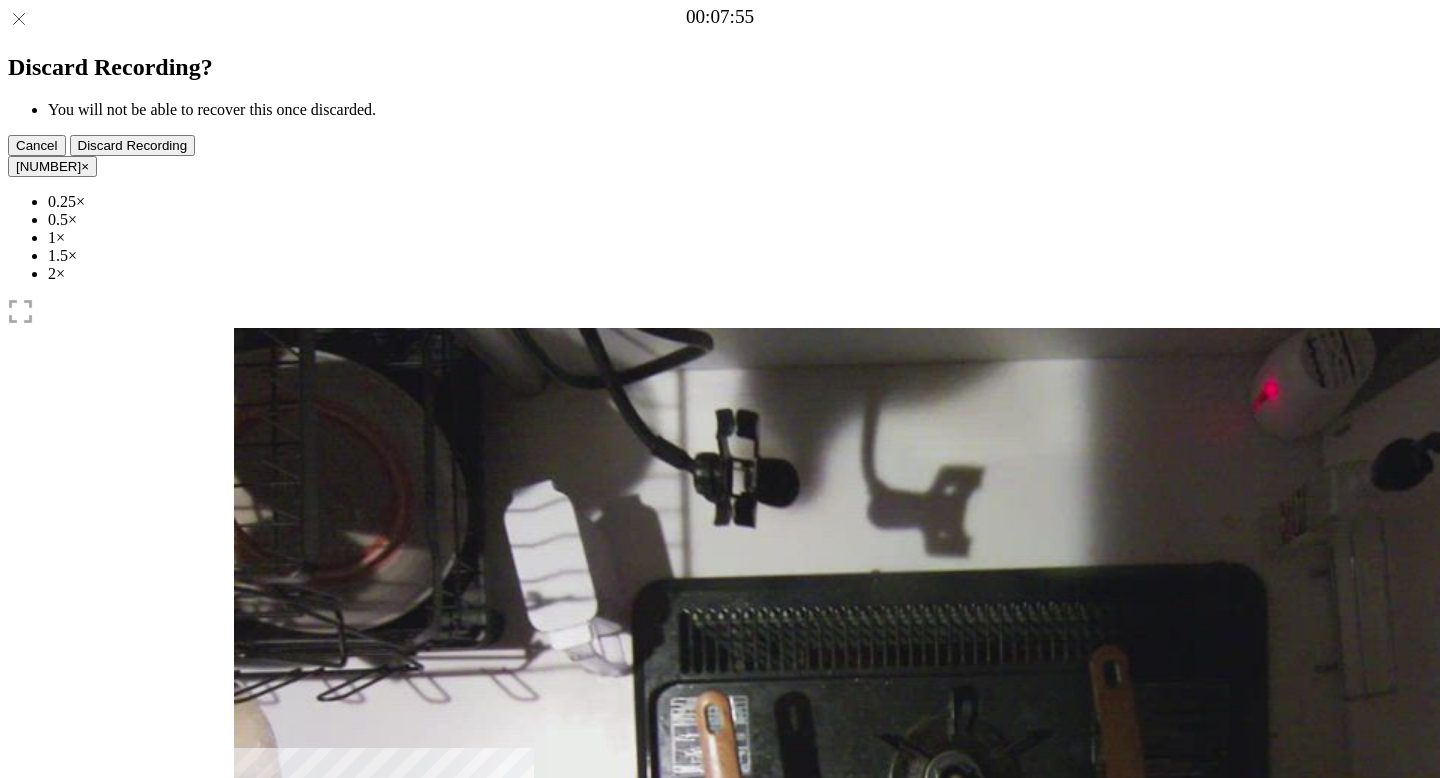 click on "Time elapsed:  00:15
Time remaining:  00:11" at bounding box center [720, 920] 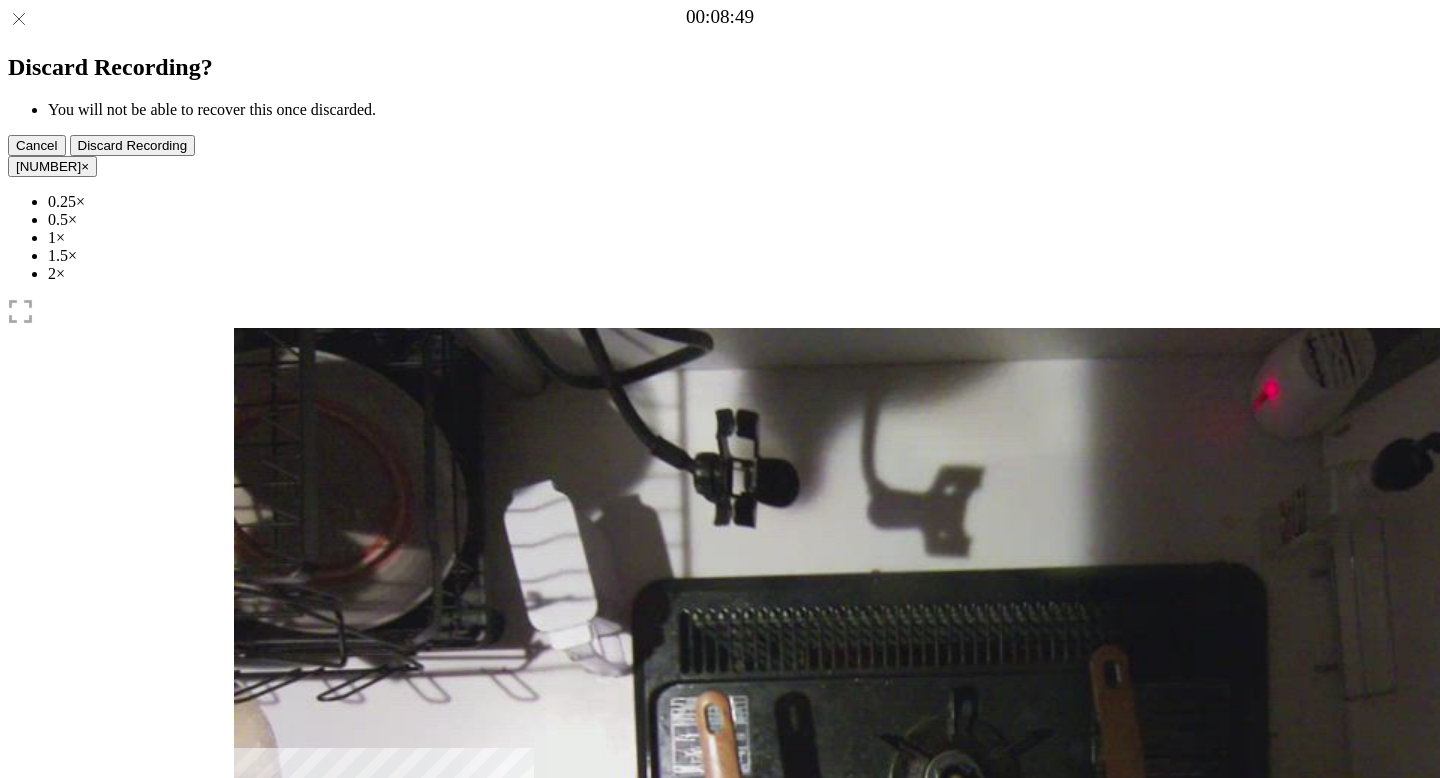 click at bounding box center [356, 1040] 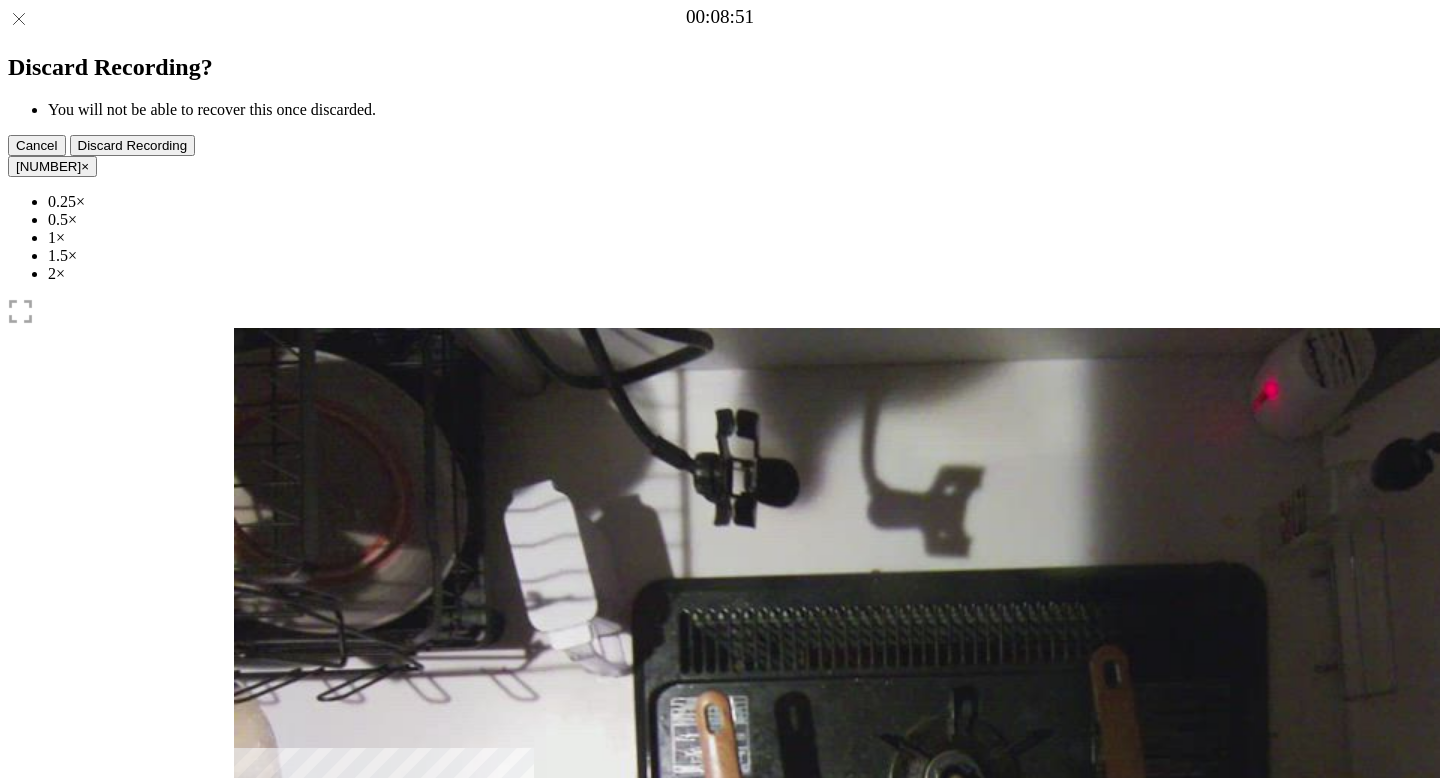 click at bounding box center [270, 1041] 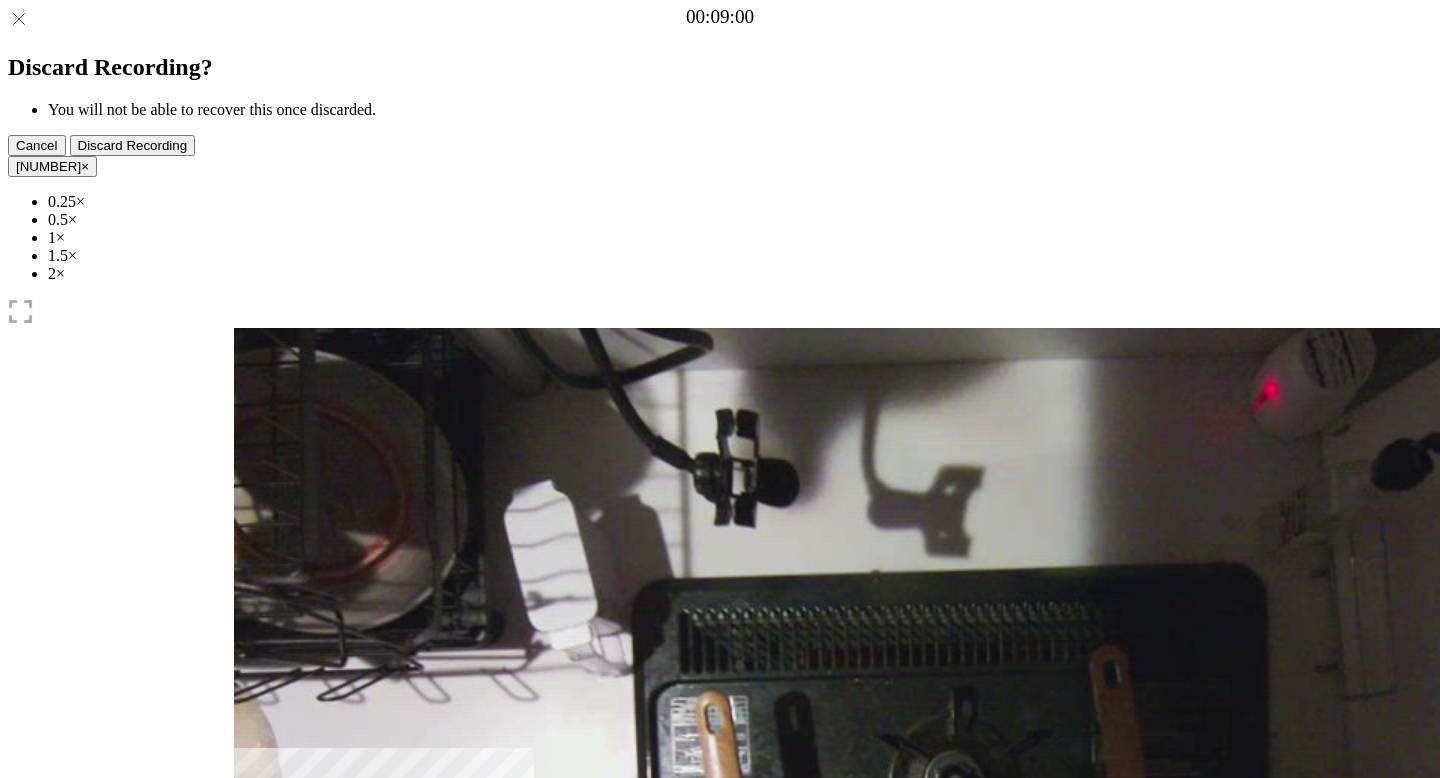 click at bounding box center (356, 1040) 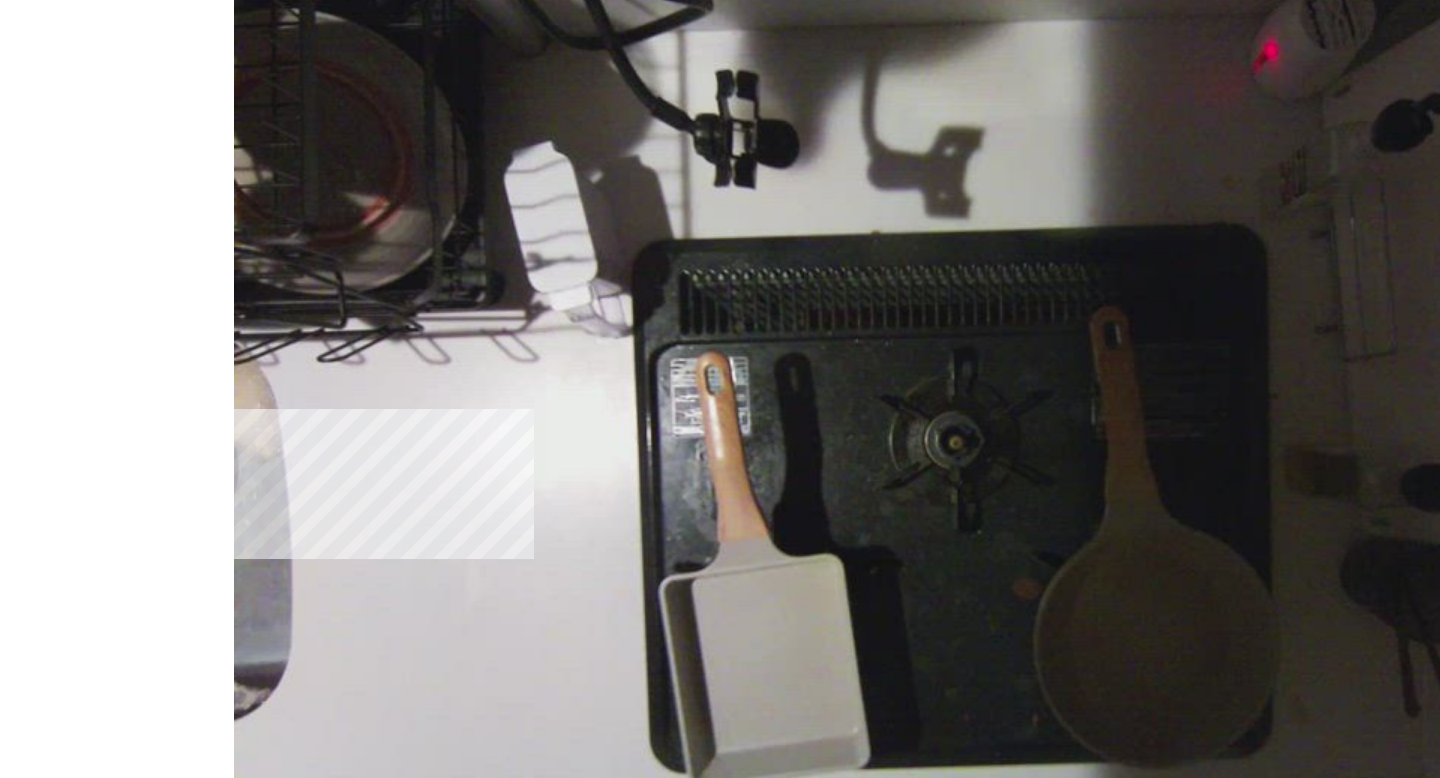 scroll, scrollTop: 433, scrollLeft: 0, axis: vertical 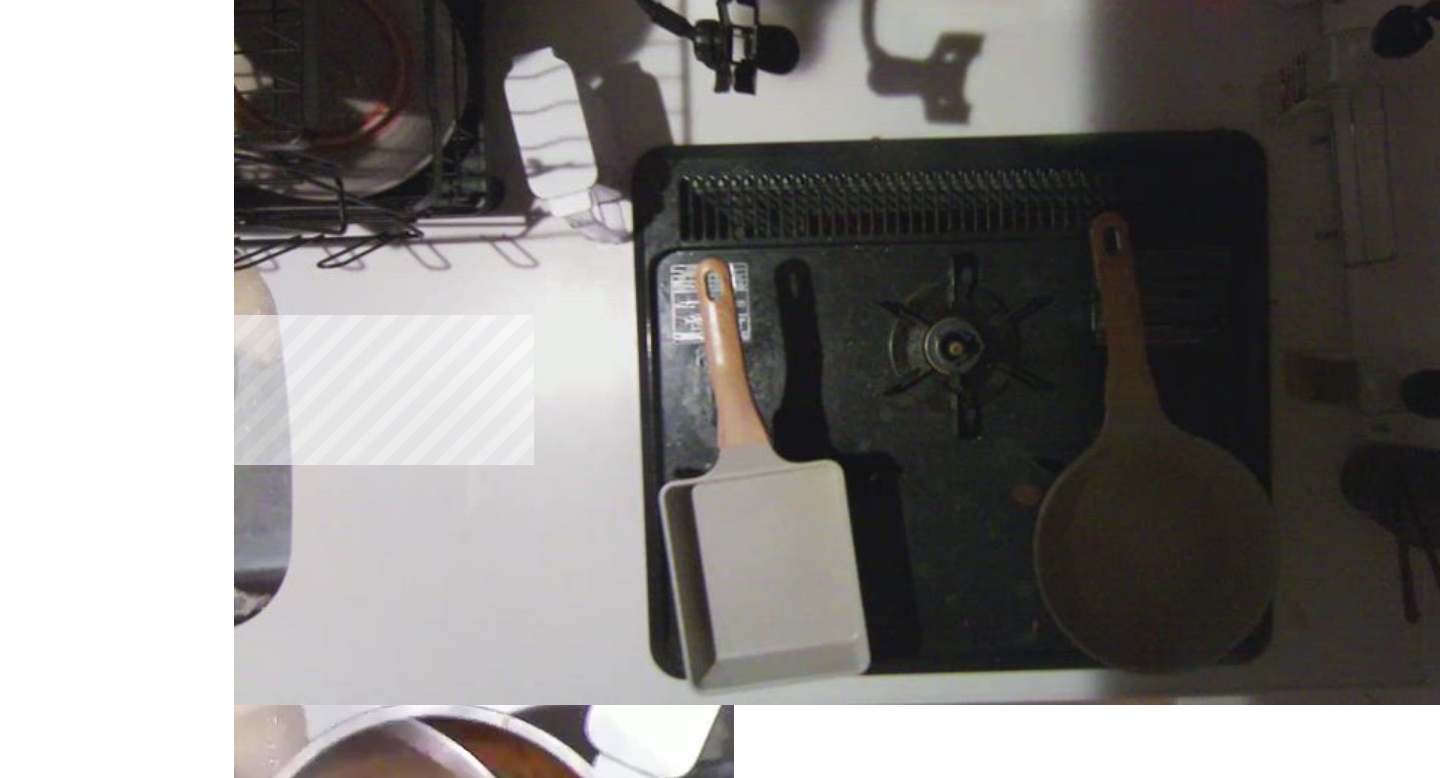 click on "**********" at bounding box center [327, 1457] 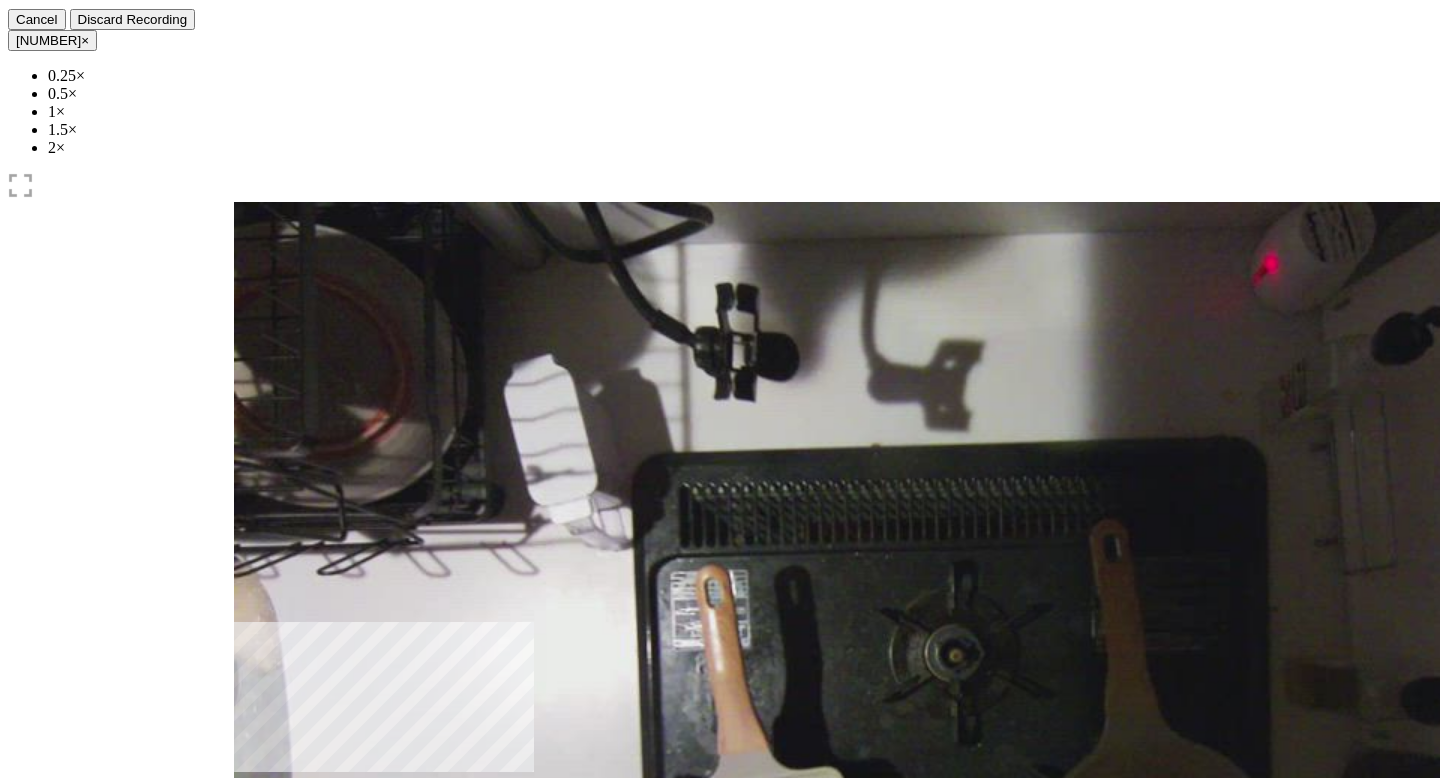scroll, scrollTop: 96, scrollLeft: 0, axis: vertical 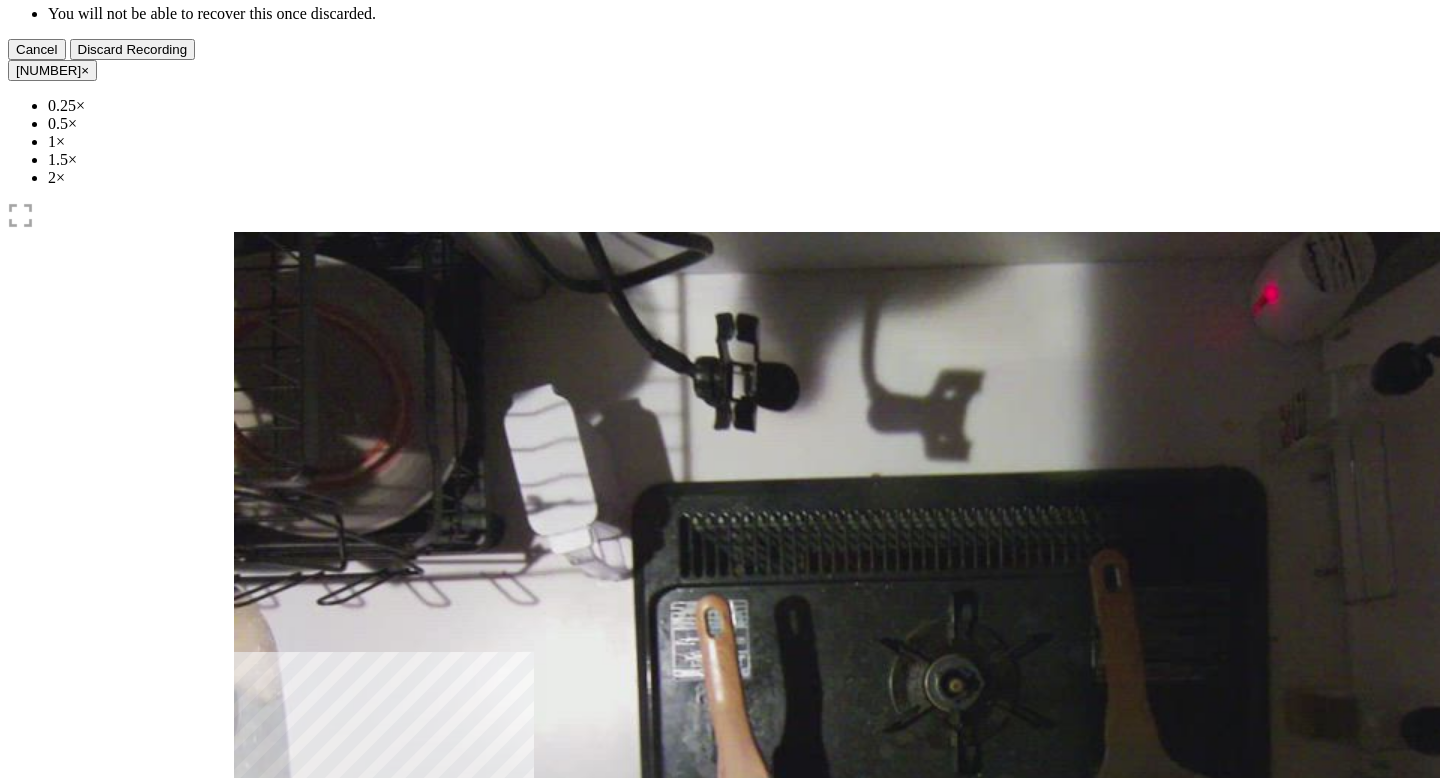 click on "Time elapsed:  00:18
Time remaining:  00:07" at bounding box center [720, 824] 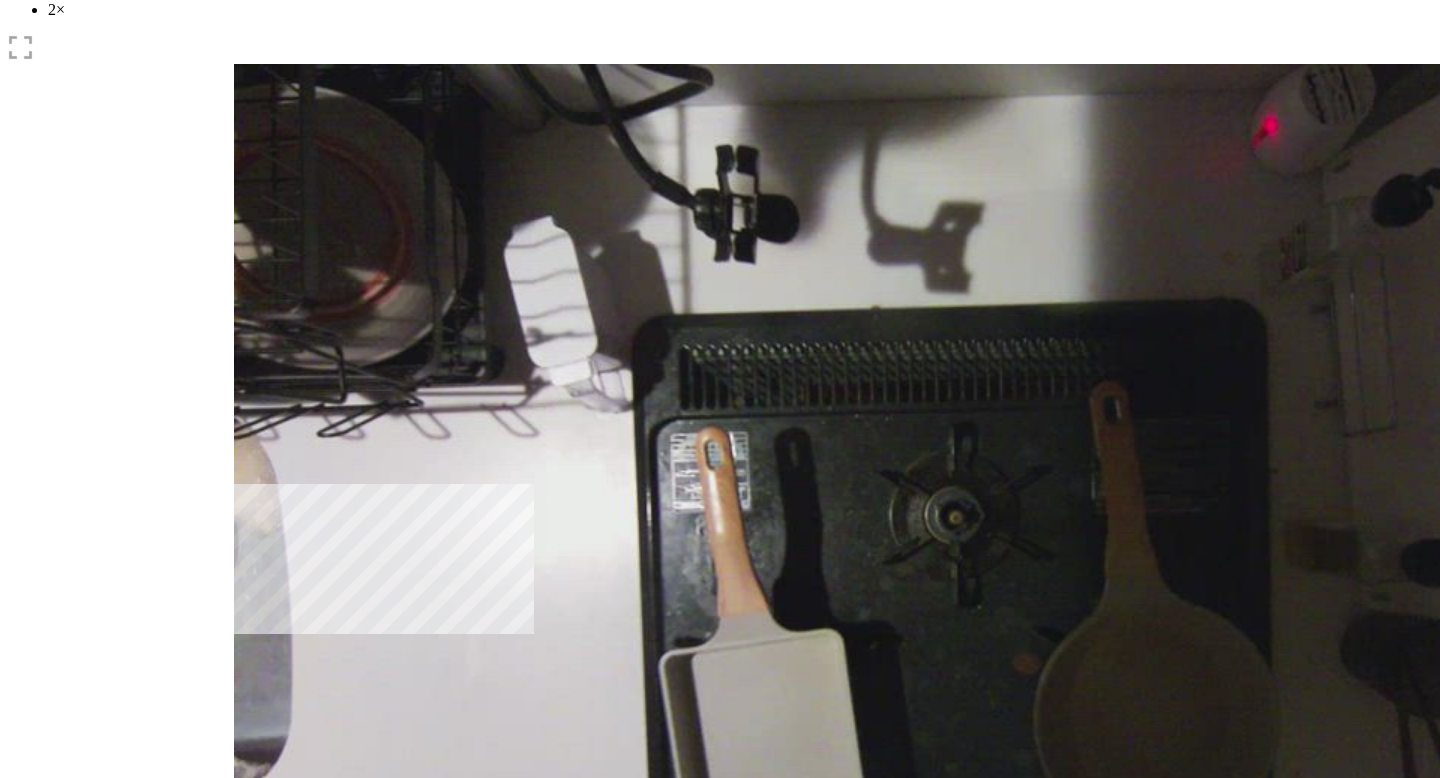 scroll, scrollTop: 481, scrollLeft: 0, axis: vertical 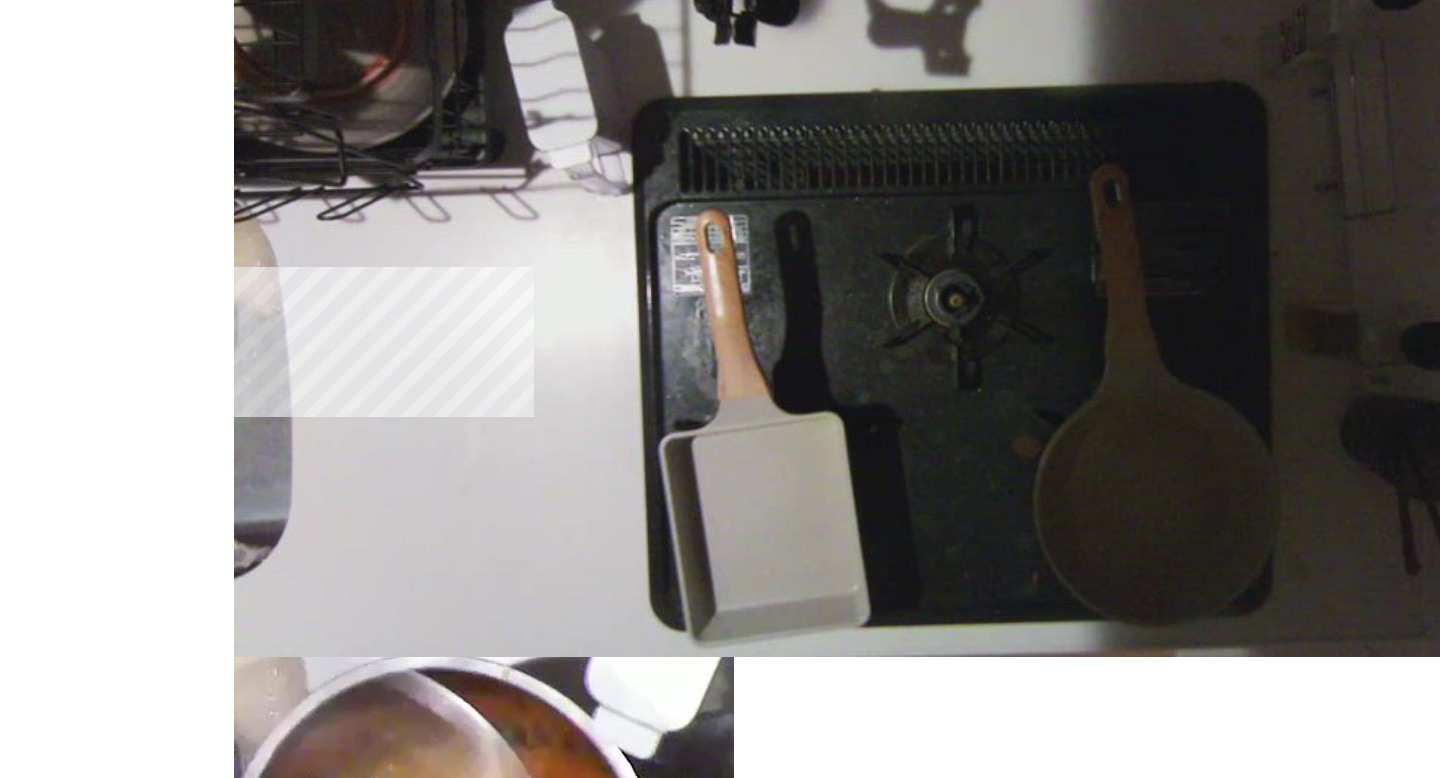 click on "**********" at bounding box center (327, 1409) 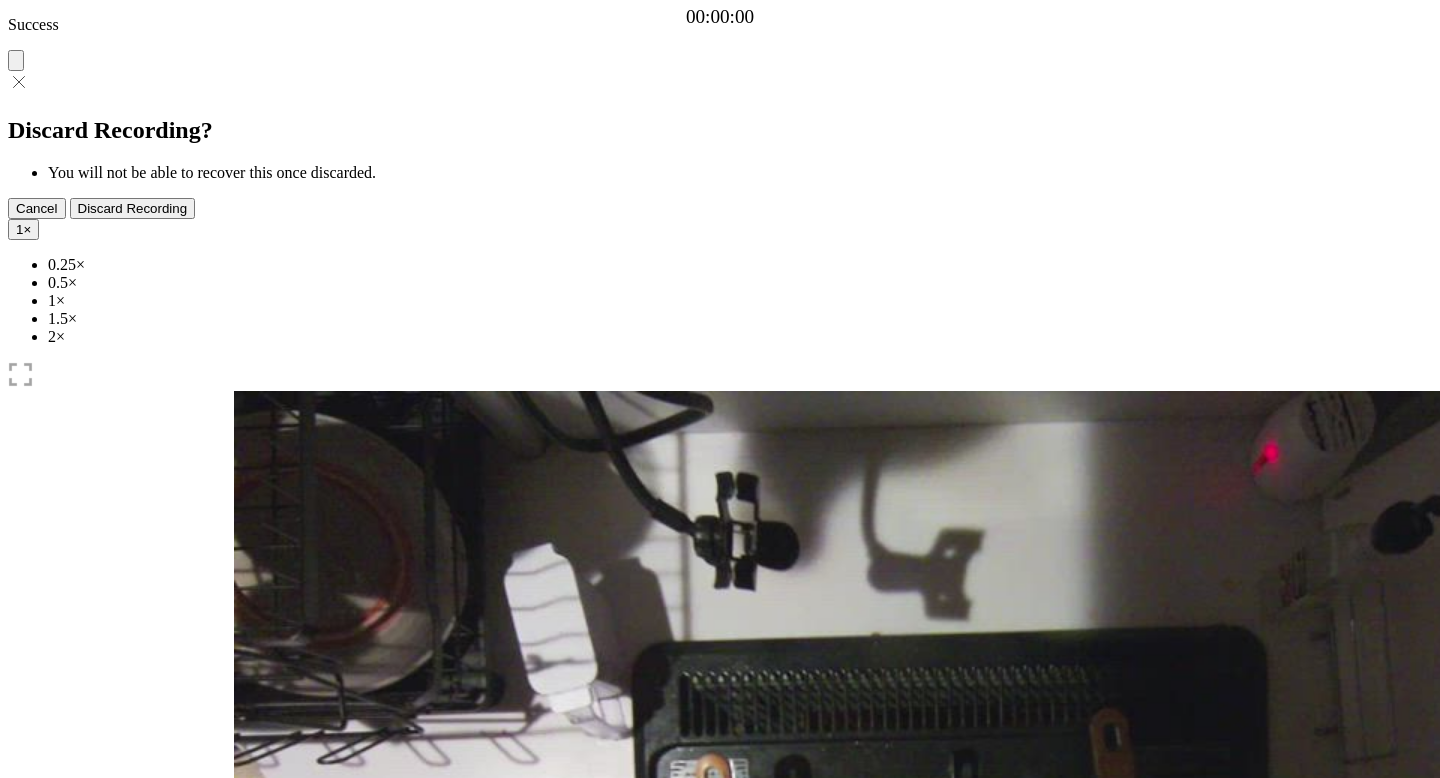scroll, scrollTop: 0, scrollLeft: 0, axis: both 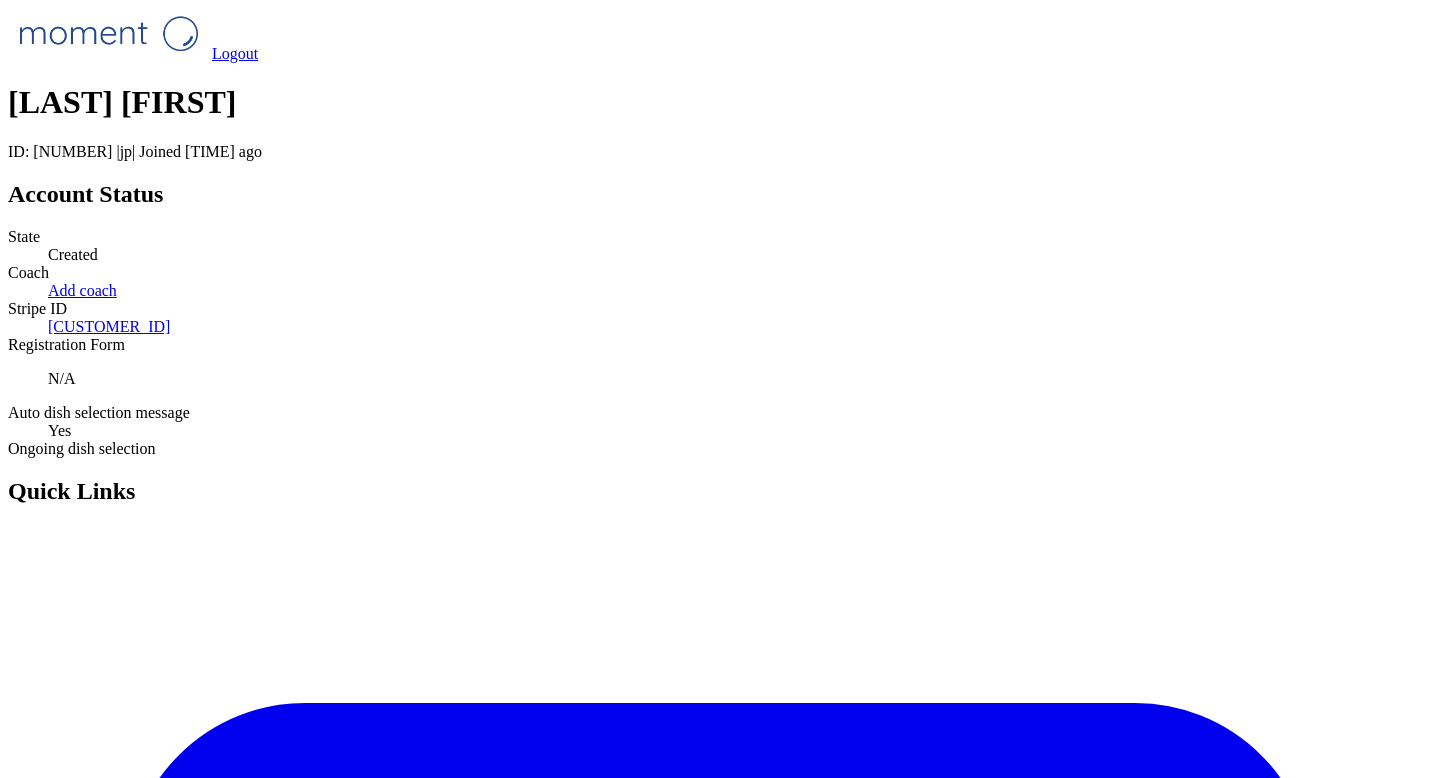 click on "チャット" at bounding box center [720, 1249] 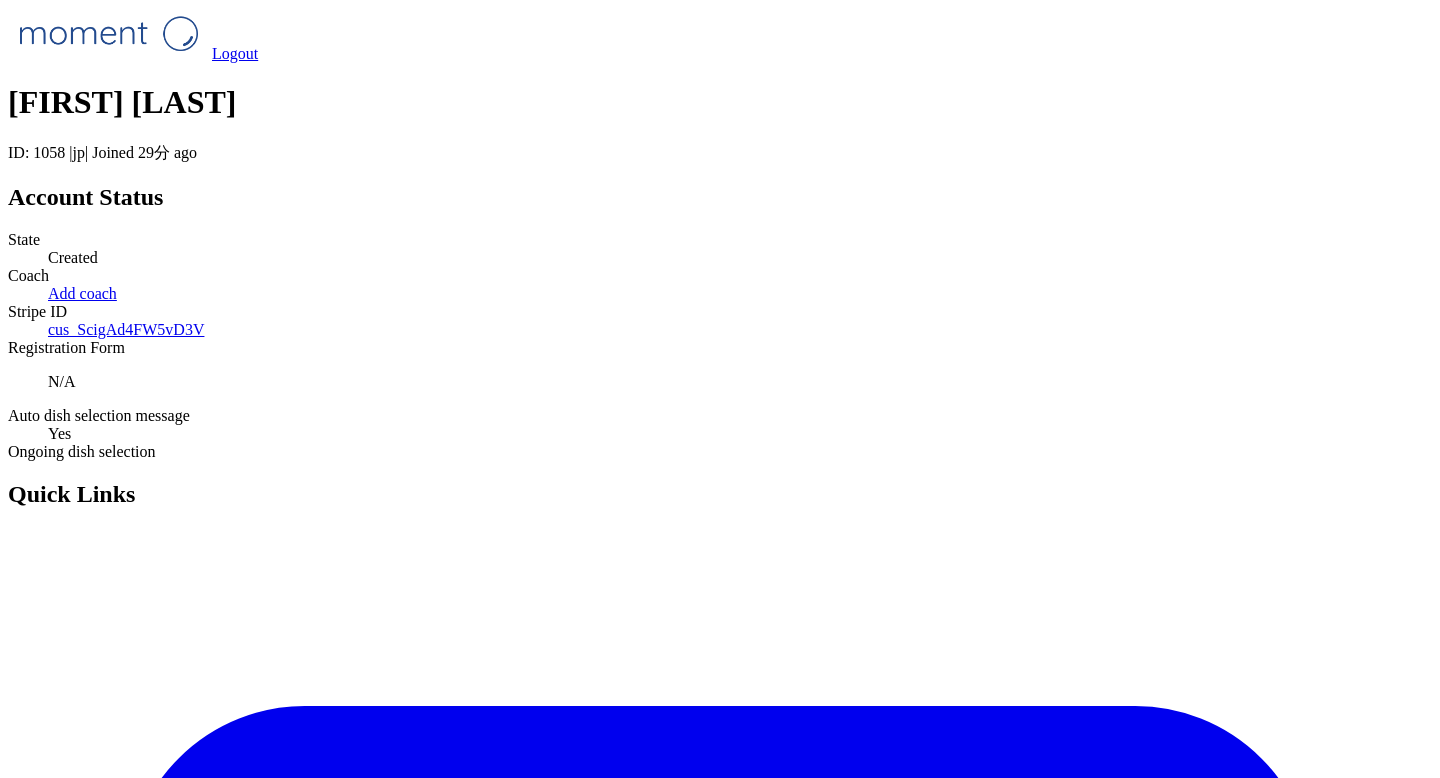 scroll, scrollTop: 0, scrollLeft: 0, axis: both 